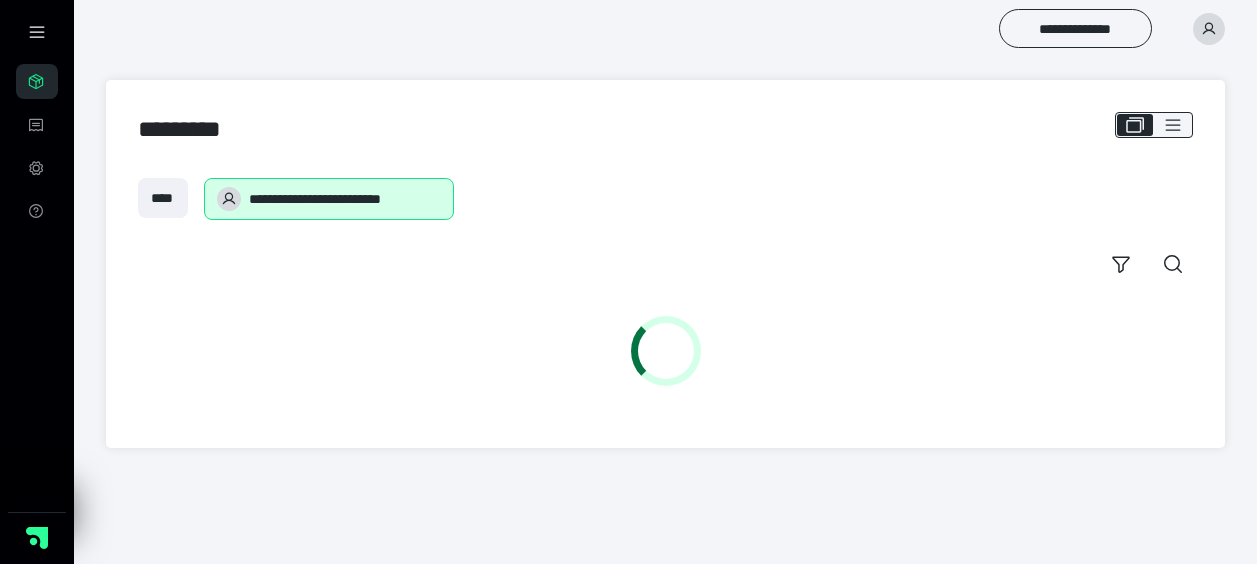 scroll, scrollTop: 0, scrollLeft: 0, axis: both 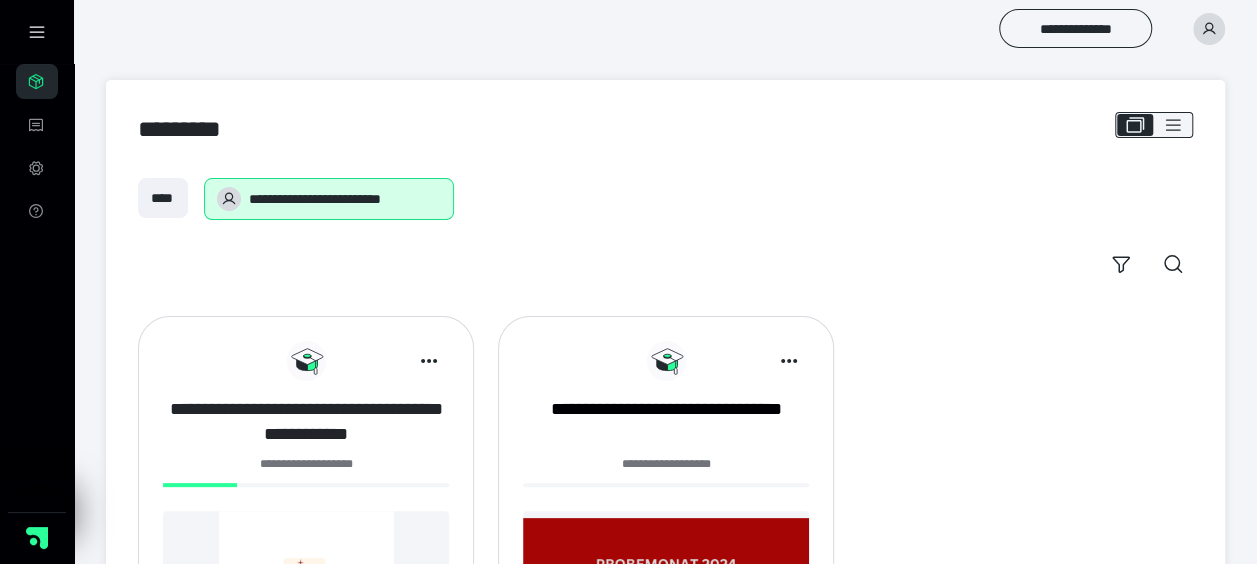 click on "**********" at bounding box center (306, 422) 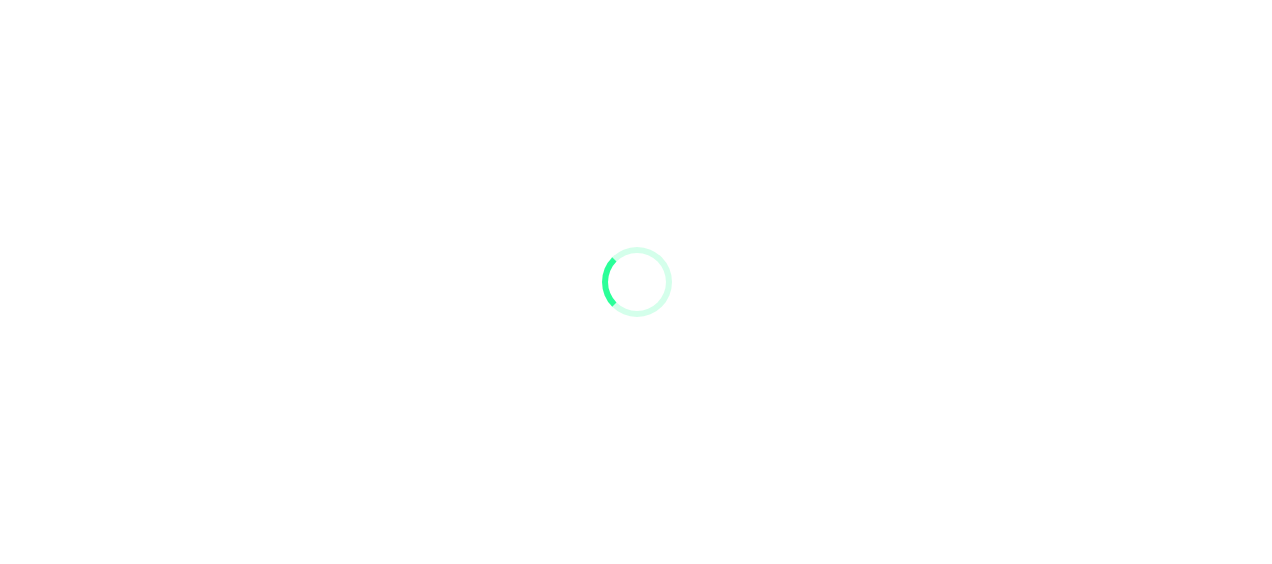scroll, scrollTop: 0, scrollLeft: 0, axis: both 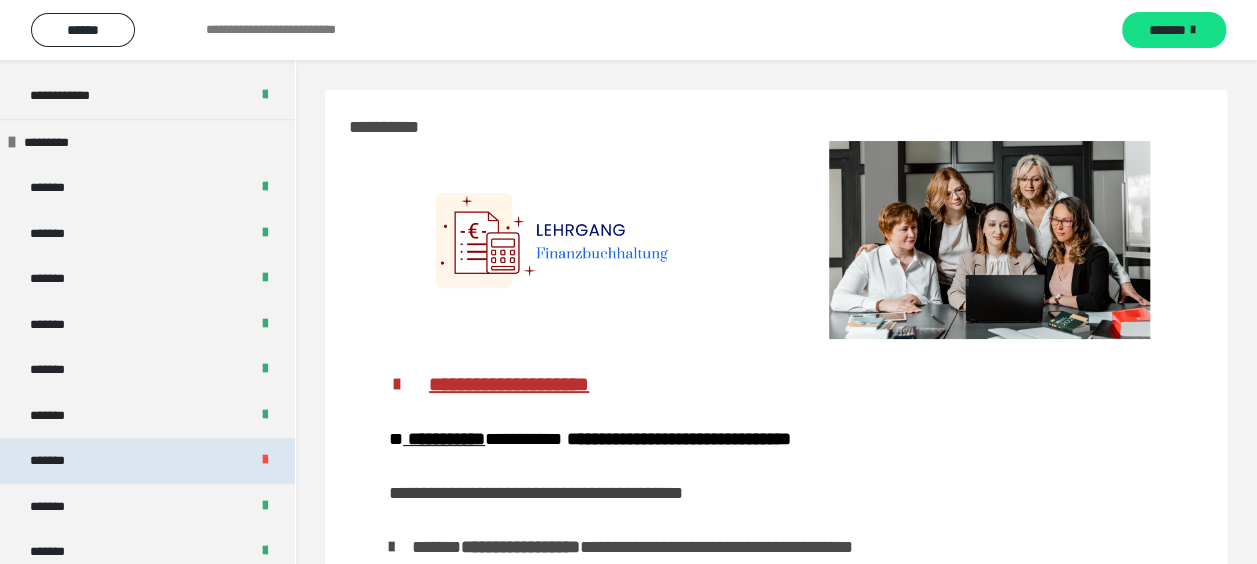 click on "*******" at bounding box center (58, 461) 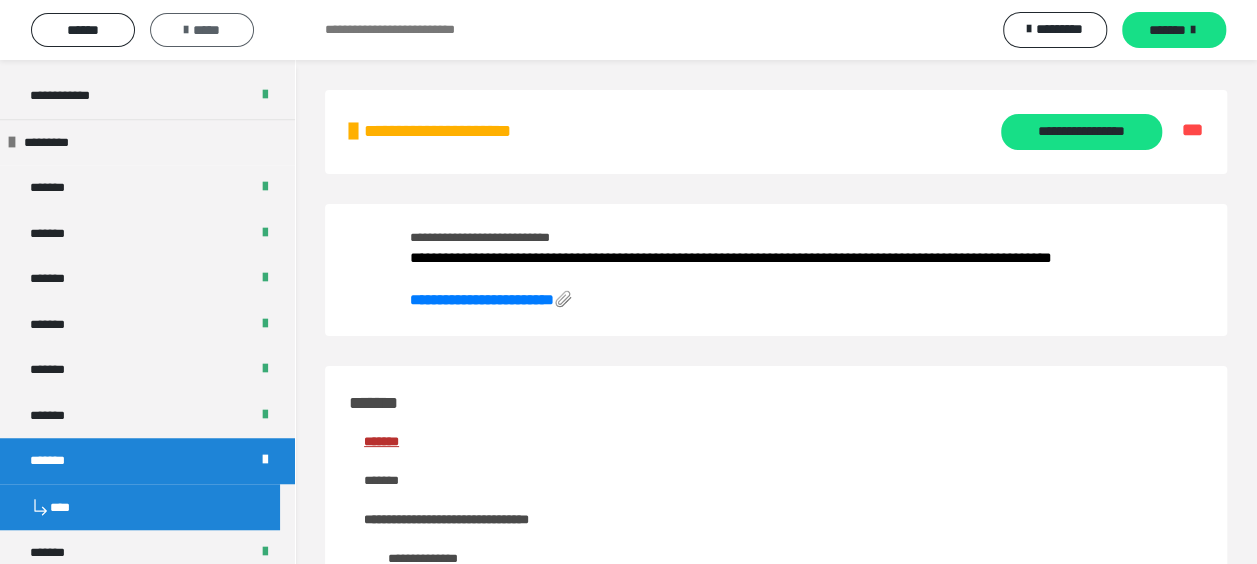 click on "*****" at bounding box center [202, 30] 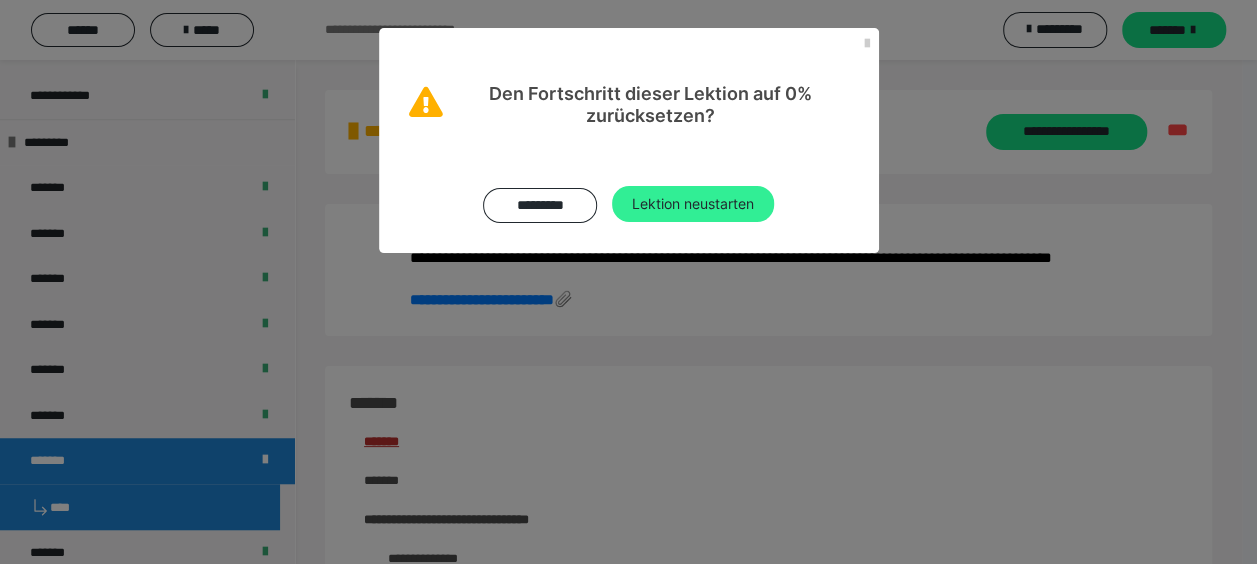 click on "Lektion neustarten" at bounding box center (693, 204) 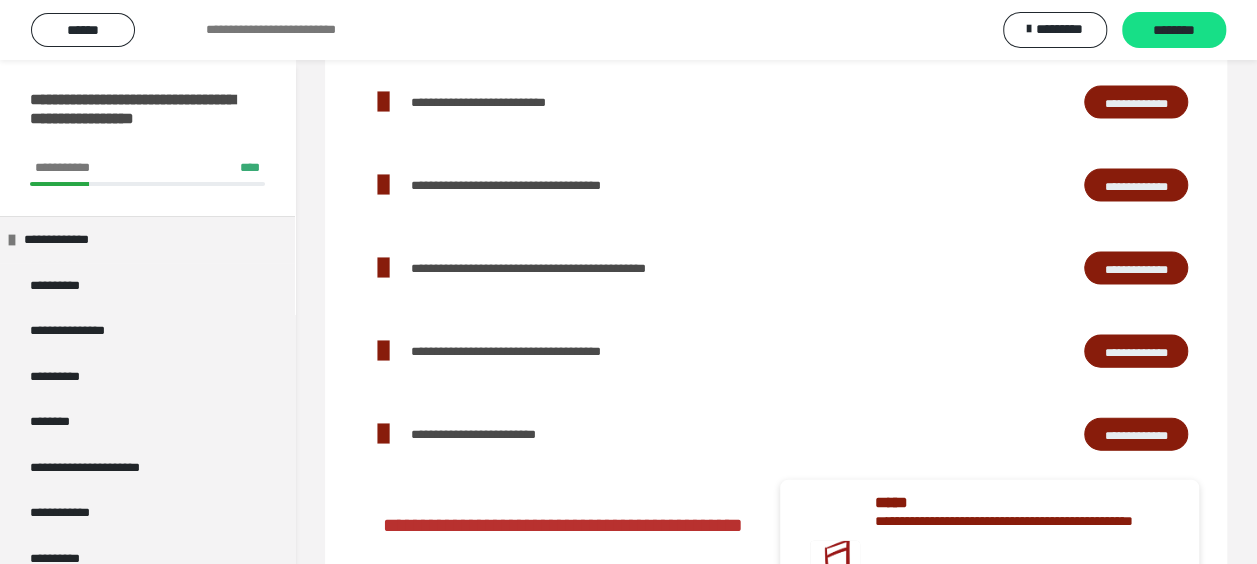 scroll, scrollTop: 2200, scrollLeft: 0, axis: vertical 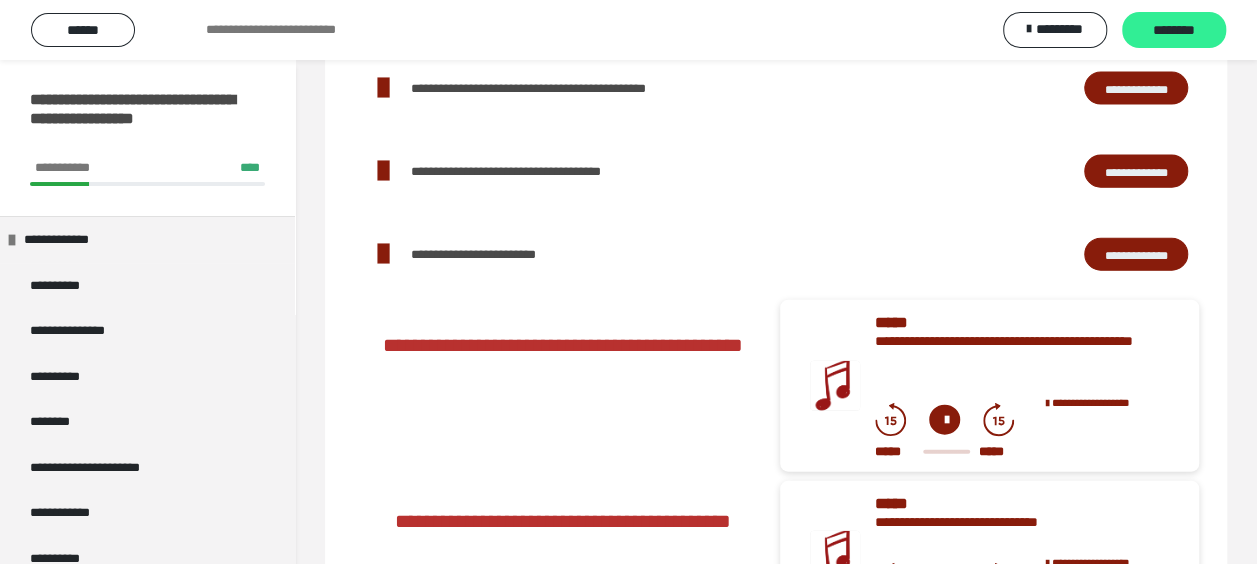 click on "********" at bounding box center [1174, 31] 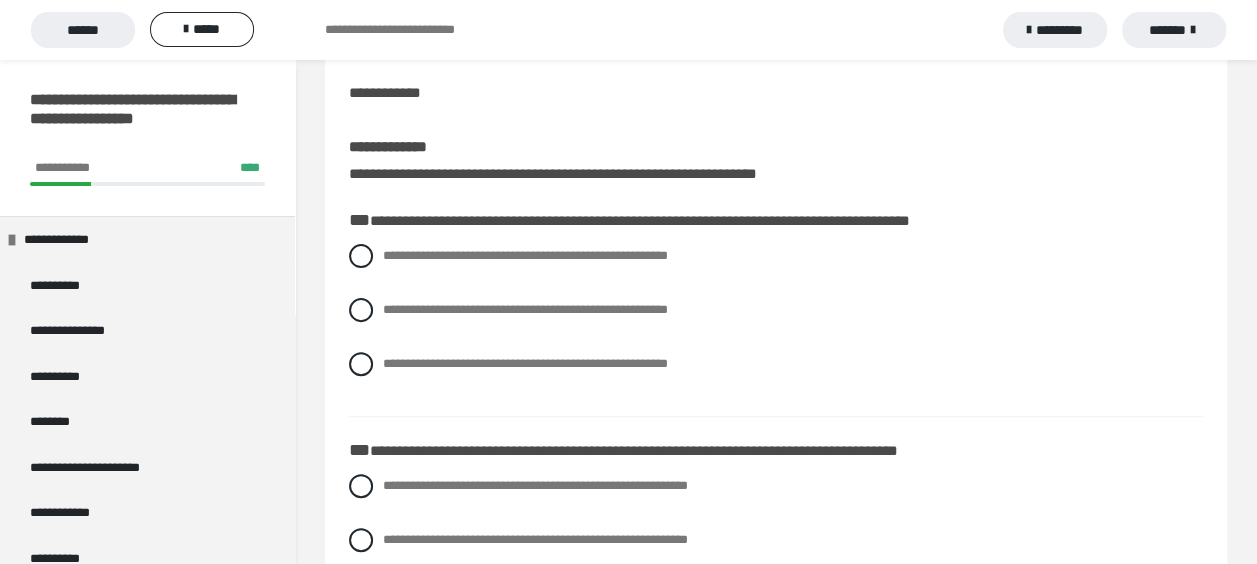 scroll, scrollTop: 200, scrollLeft: 0, axis: vertical 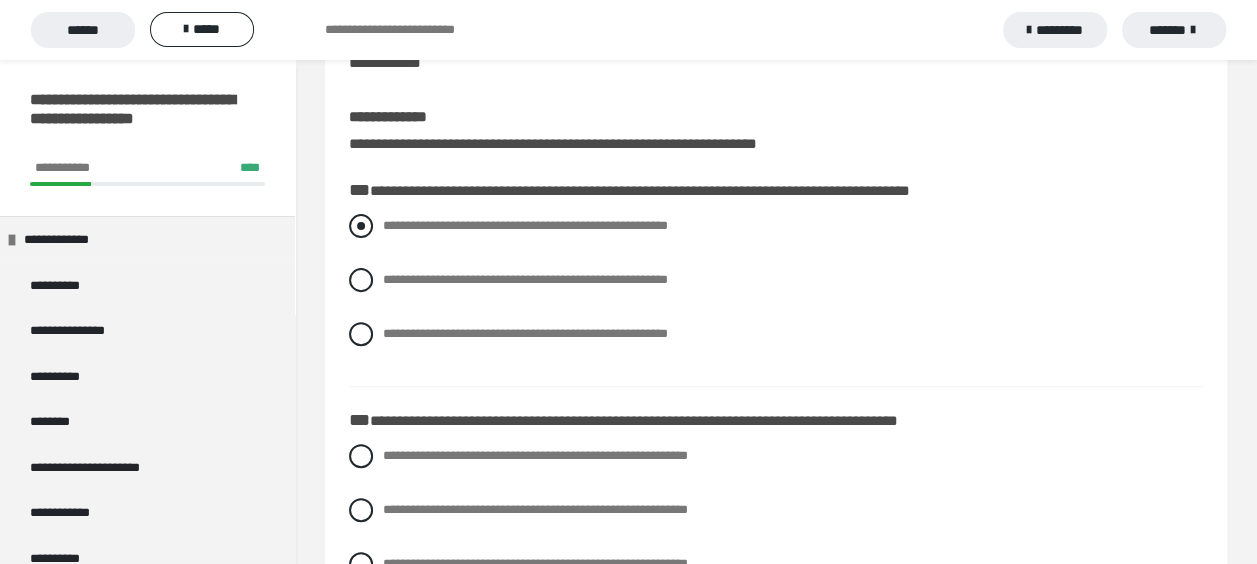 click at bounding box center [361, 226] 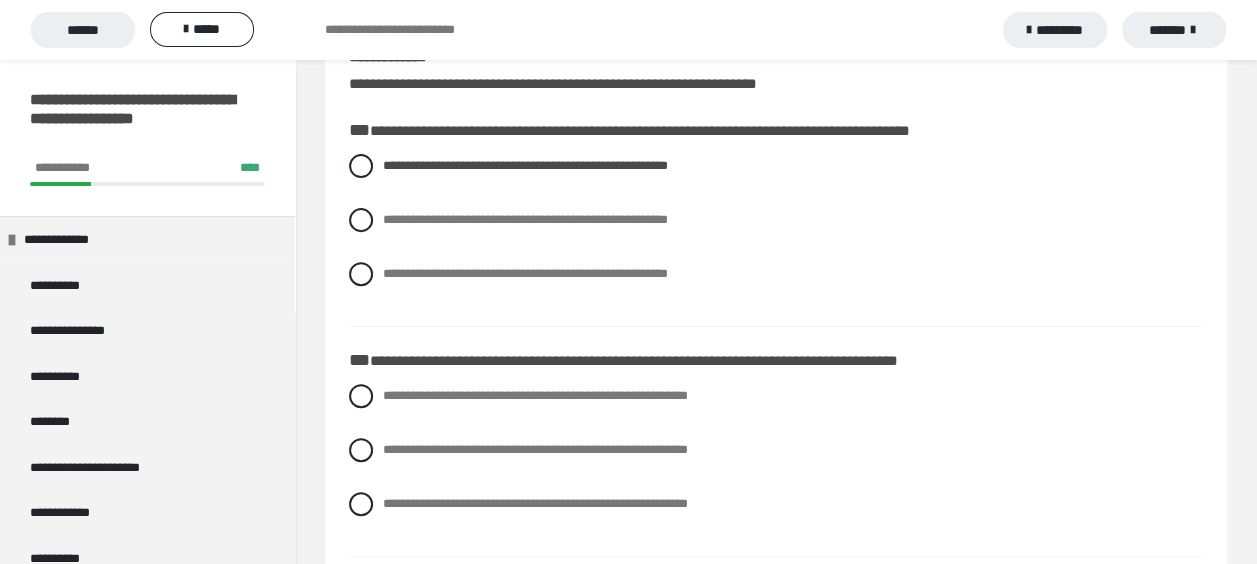 scroll, scrollTop: 300, scrollLeft: 0, axis: vertical 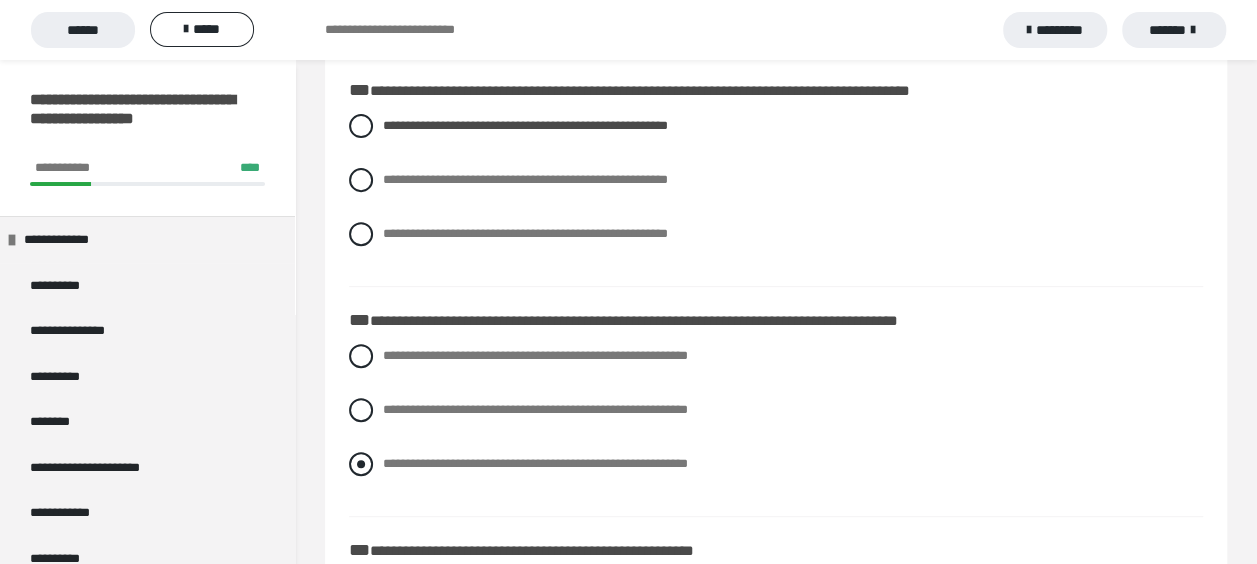 click at bounding box center (361, 464) 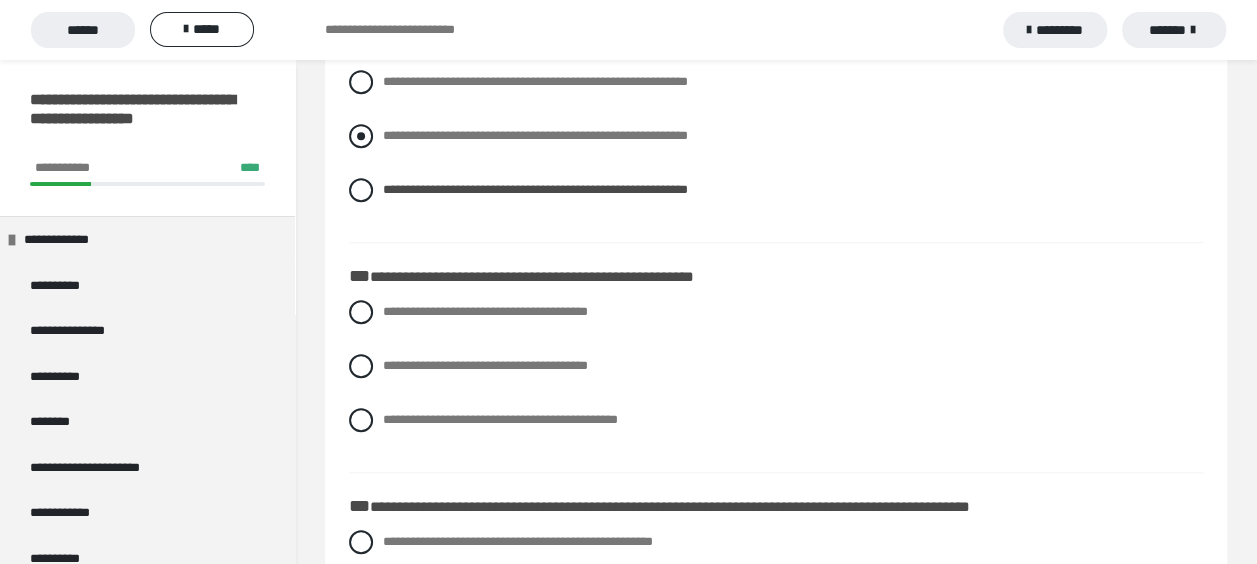 scroll, scrollTop: 600, scrollLeft: 0, axis: vertical 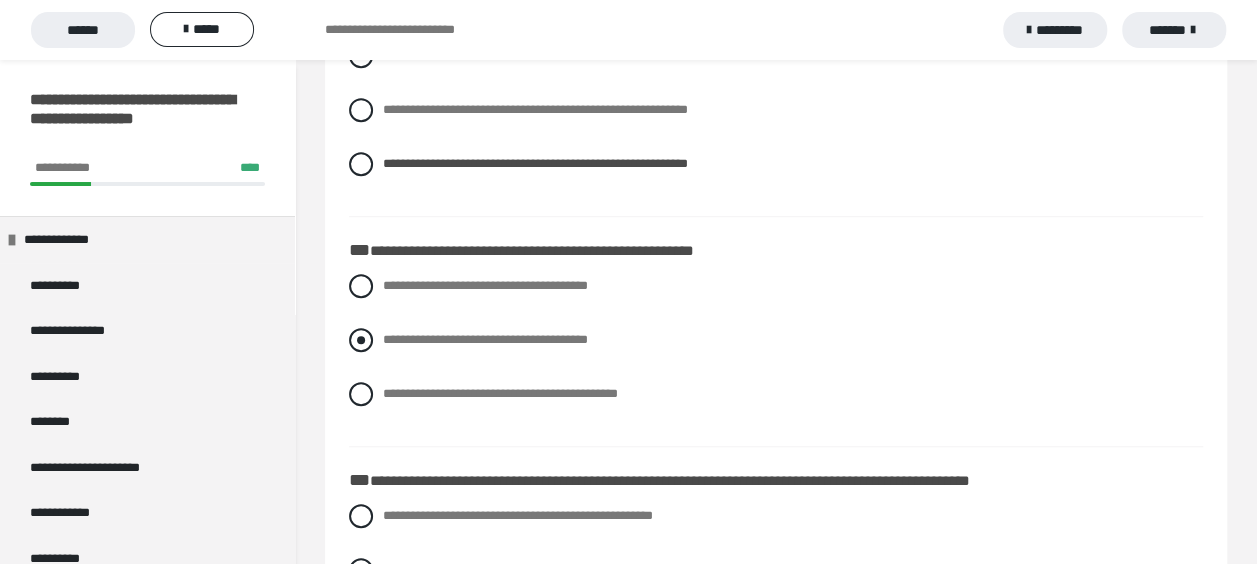 click at bounding box center (361, 340) 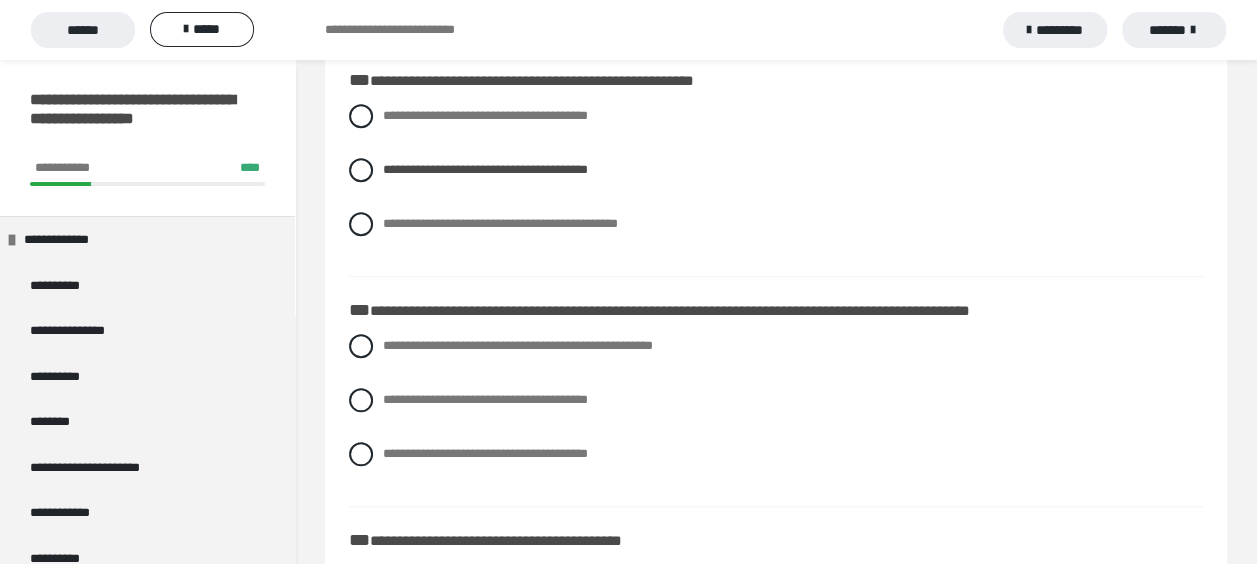 scroll, scrollTop: 800, scrollLeft: 0, axis: vertical 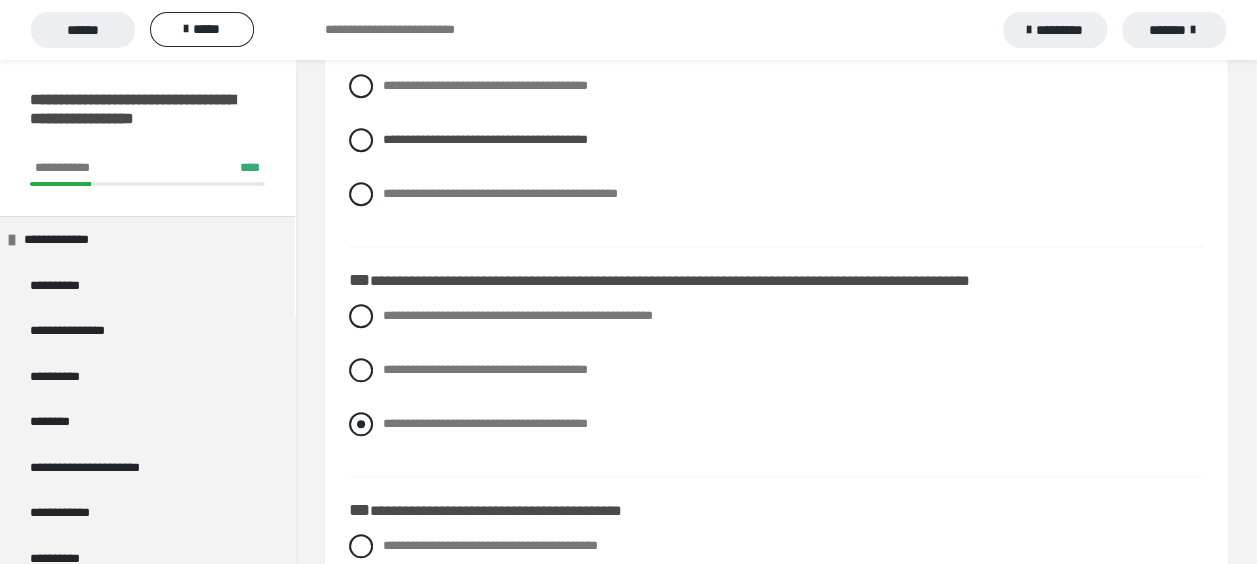 click at bounding box center [361, 424] 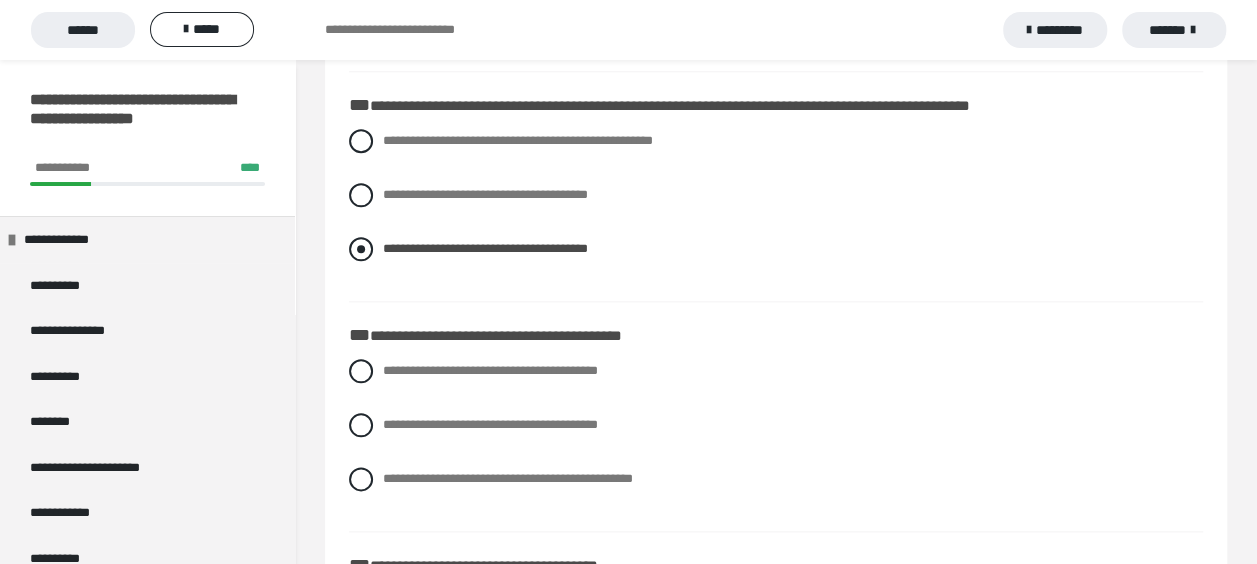 scroll, scrollTop: 1000, scrollLeft: 0, axis: vertical 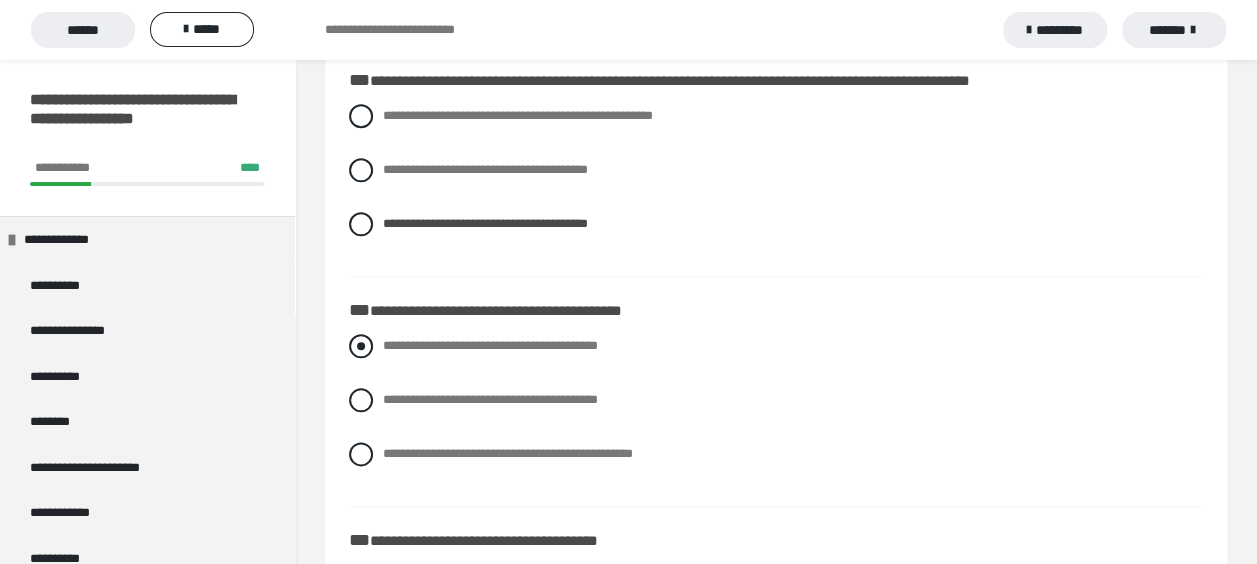 click at bounding box center [361, 346] 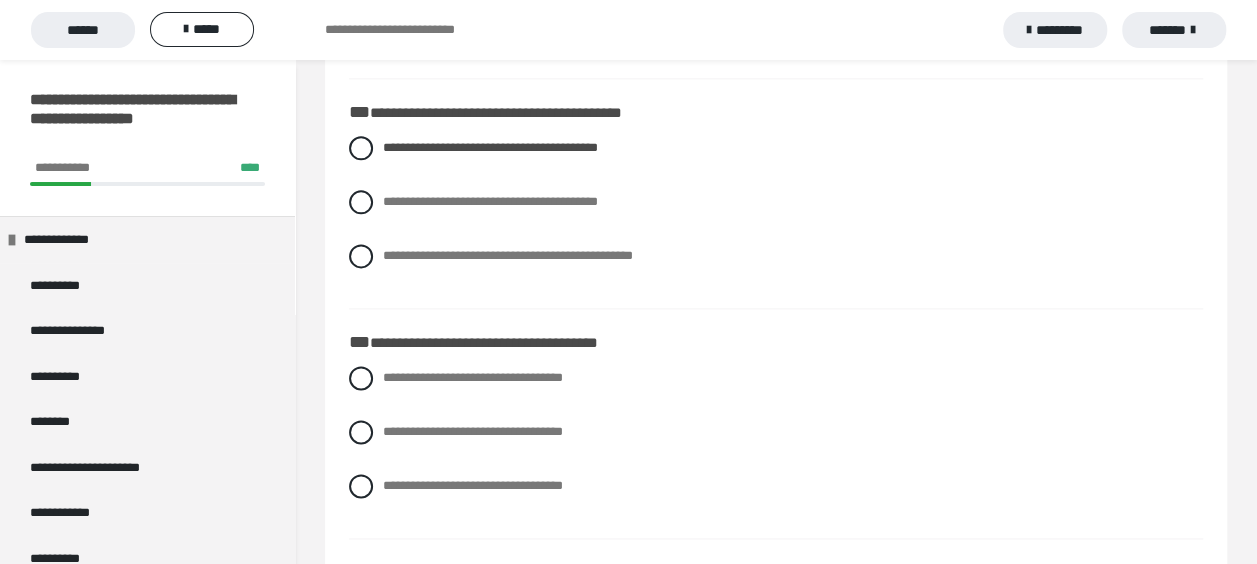 scroll, scrollTop: 1200, scrollLeft: 0, axis: vertical 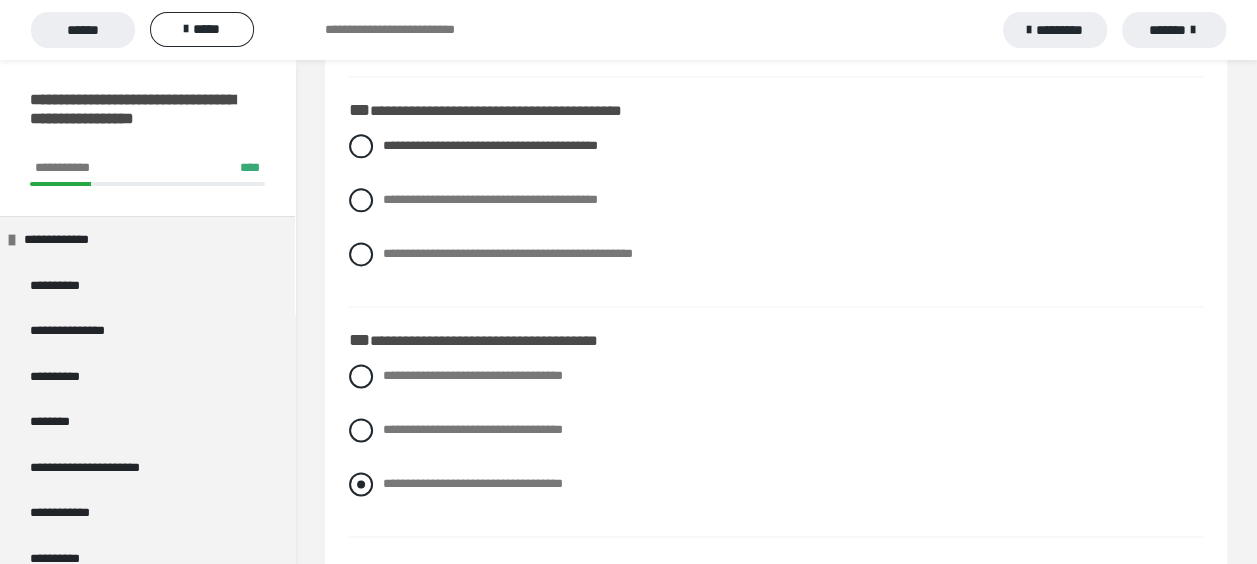 click at bounding box center [361, 484] 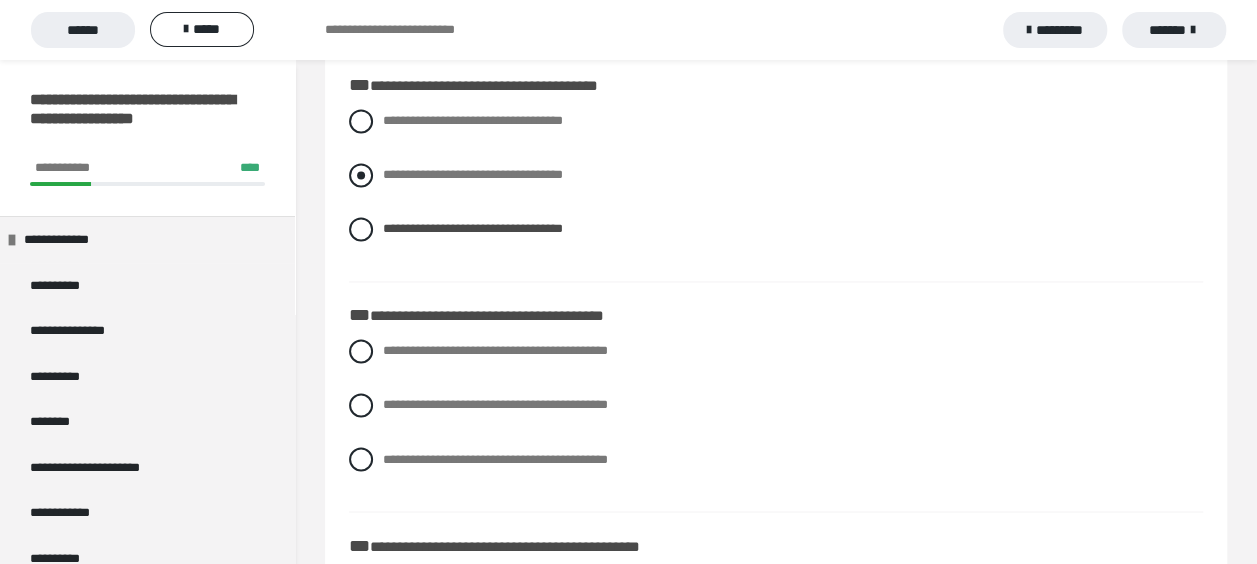 scroll, scrollTop: 1500, scrollLeft: 0, axis: vertical 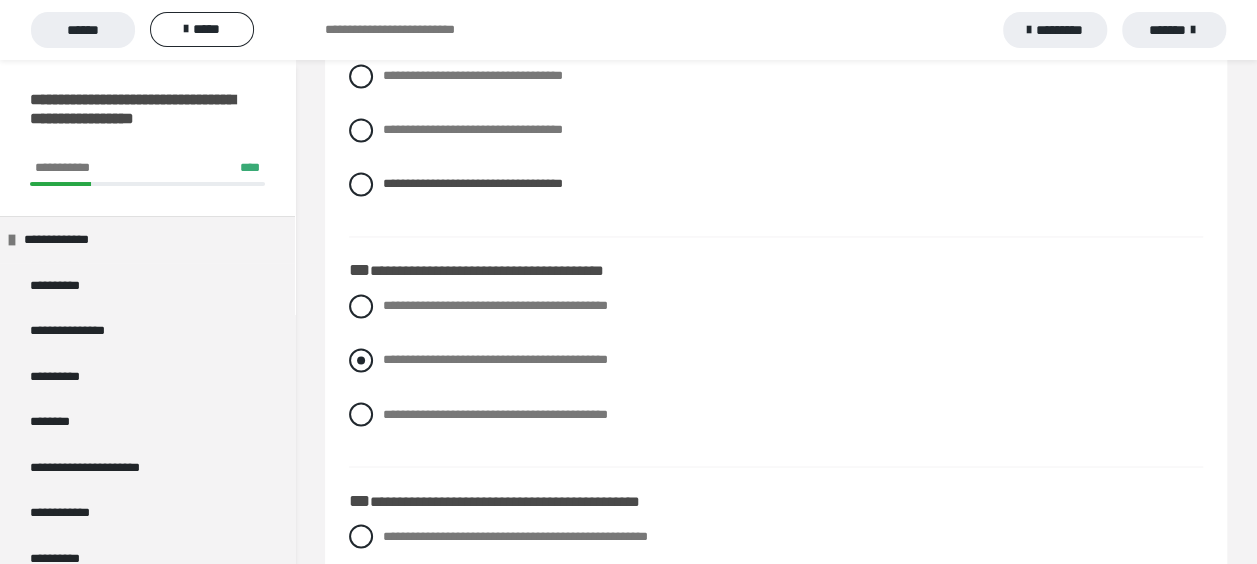 click at bounding box center (361, 360) 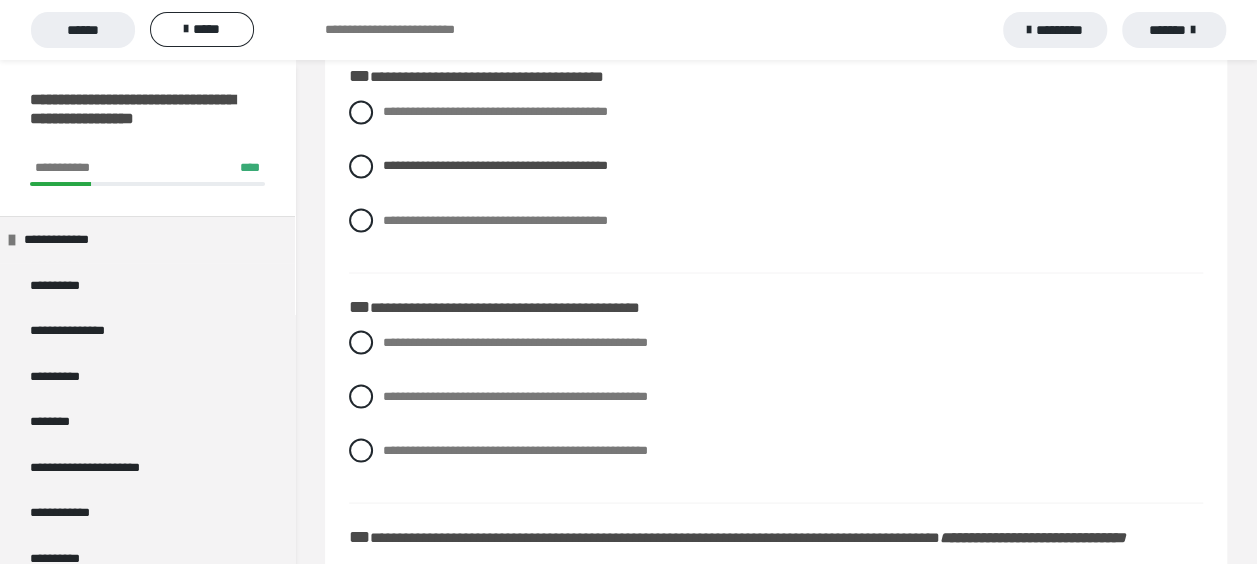scroll, scrollTop: 1800, scrollLeft: 0, axis: vertical 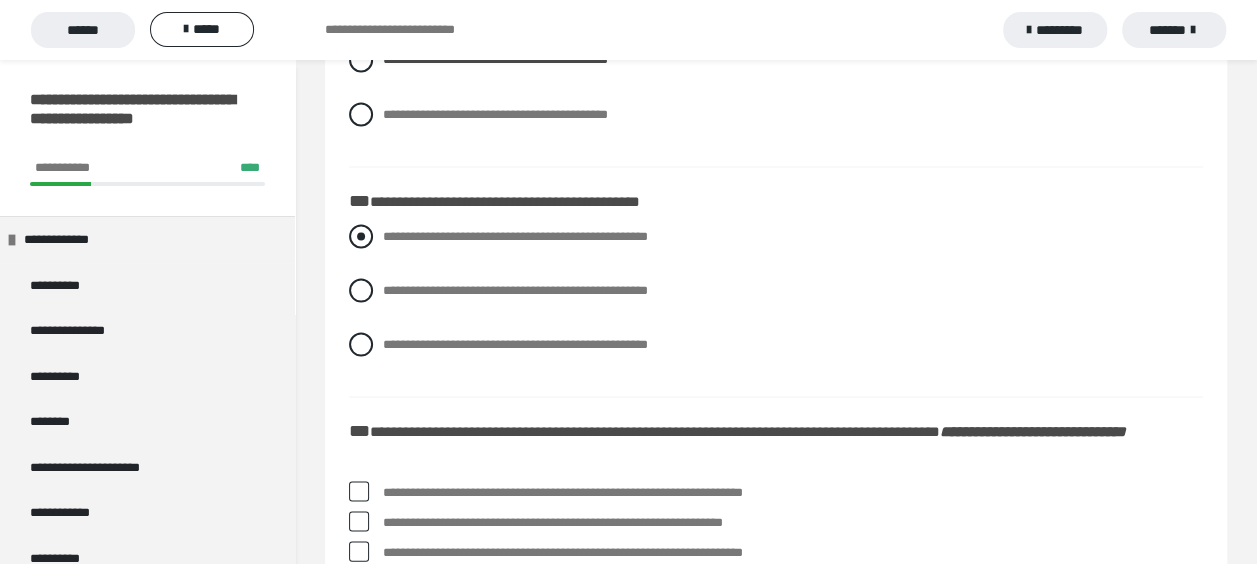 click at bounding box center [361, 236] 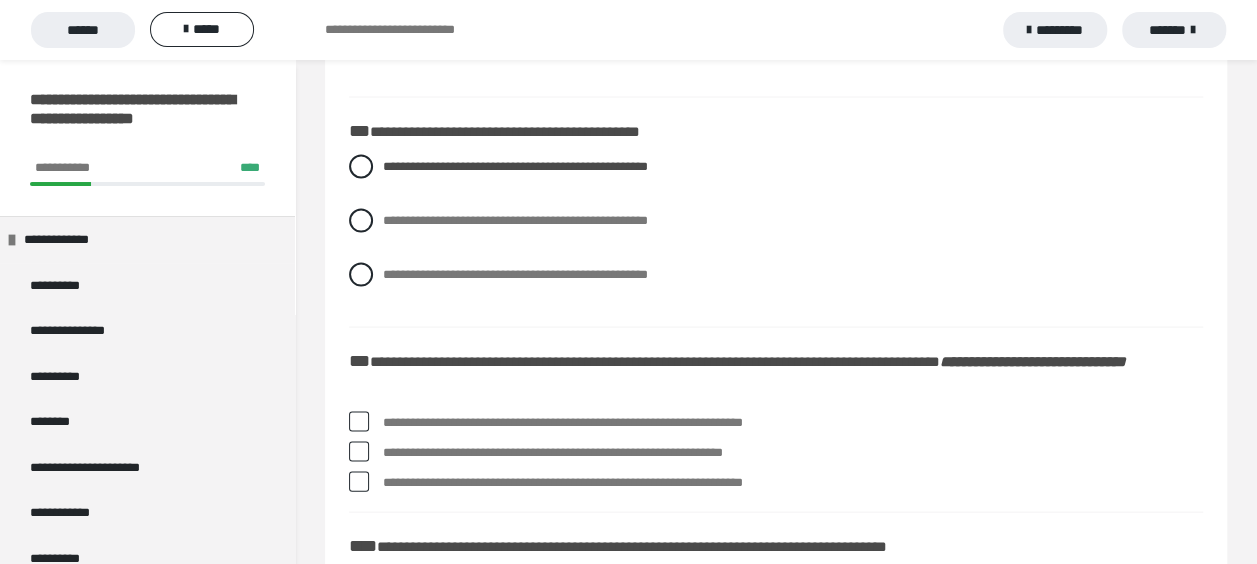 scroll, scrollTop: 2000, scrollLeft: 0, axis: vertical 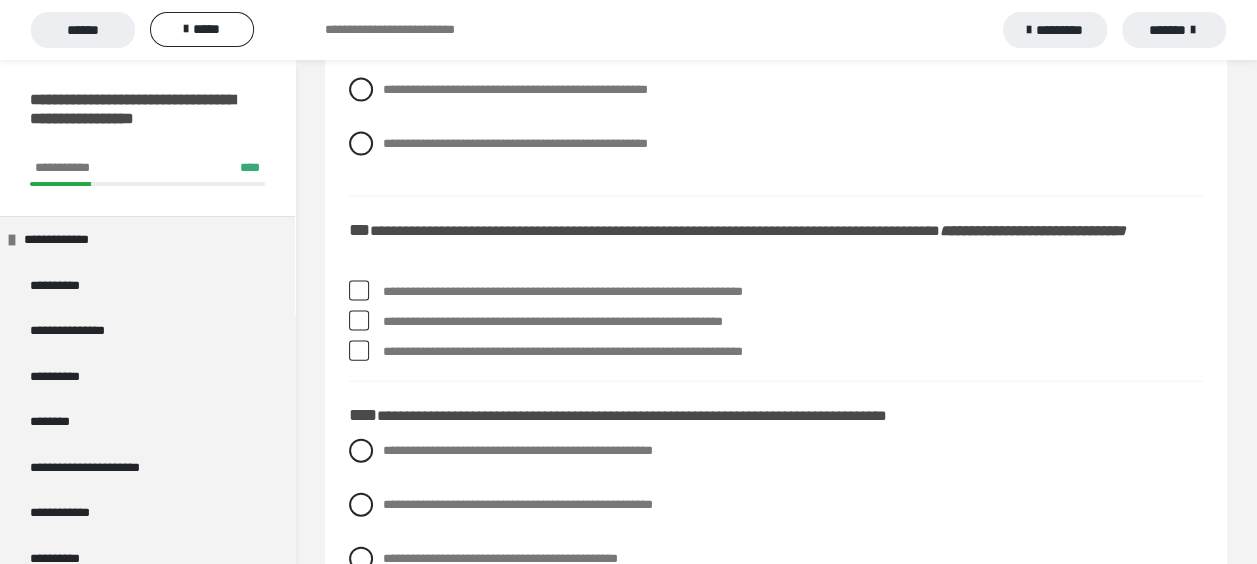 click at bounding box center [359, 351] 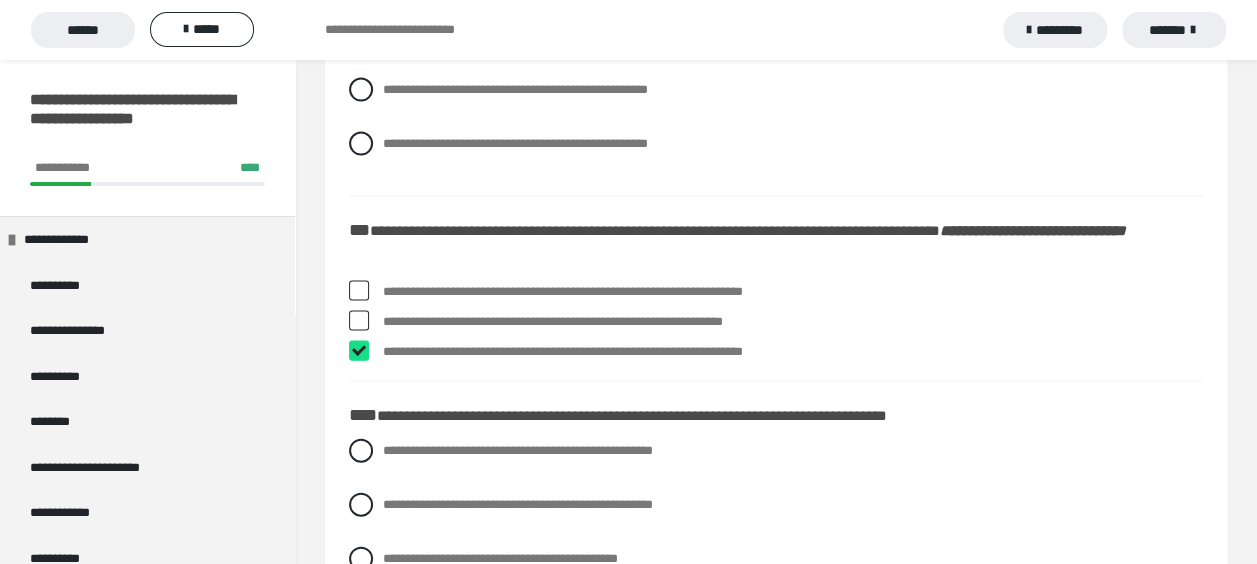 checkbox on "****" 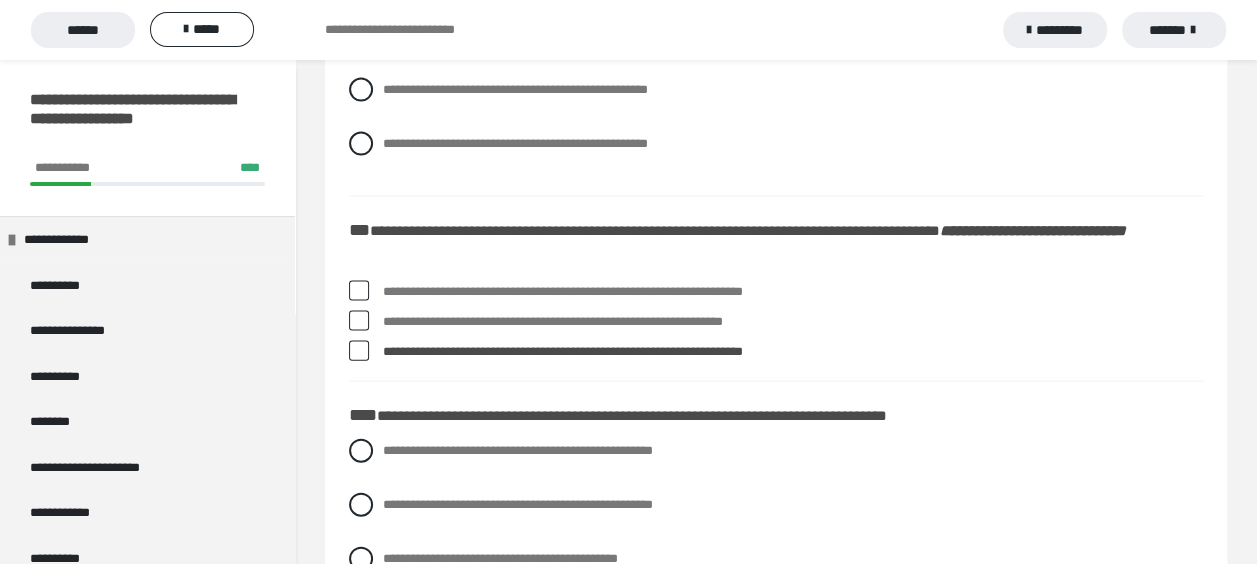click at bounding box center [359, 321] 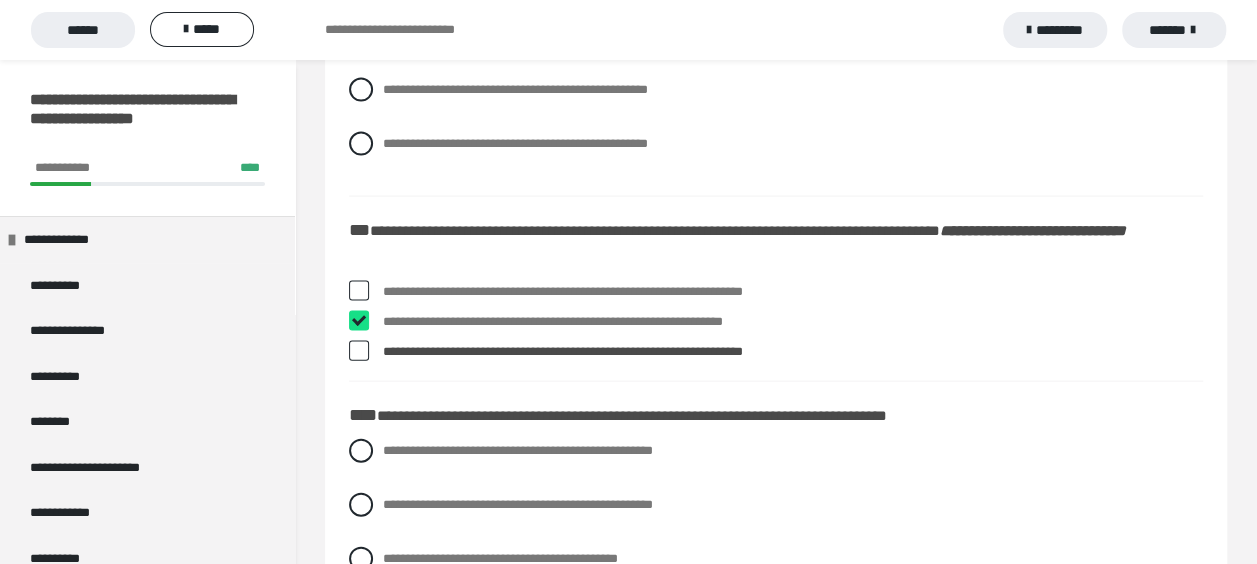 checkbox on "****" 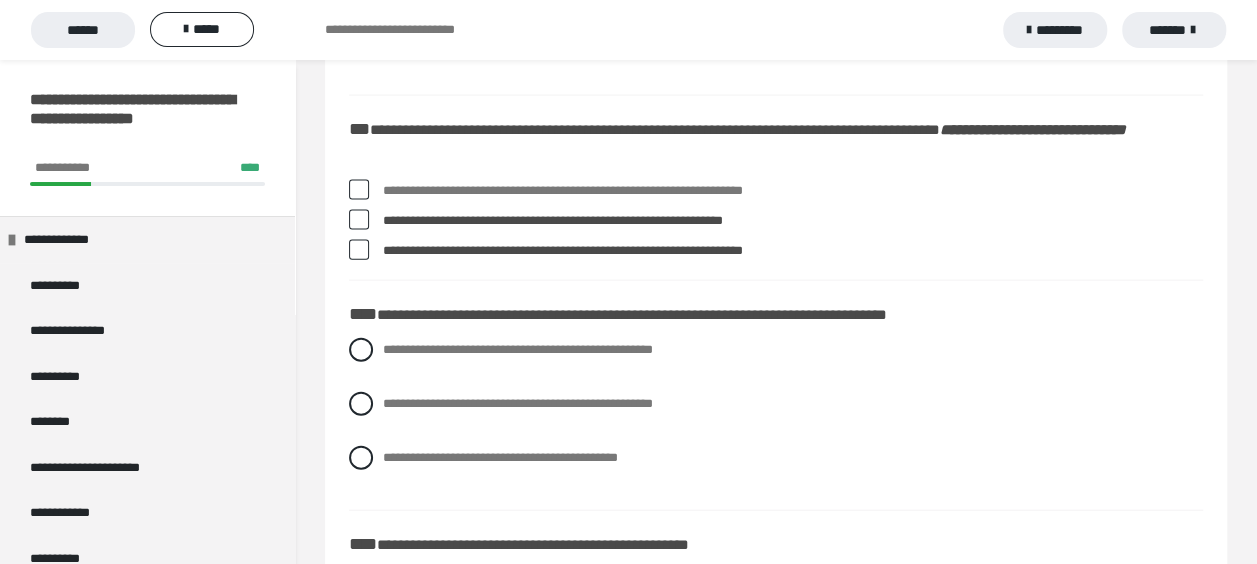 scroll, scrollTop: 2200, scrollLeft: 0, axis: vertical 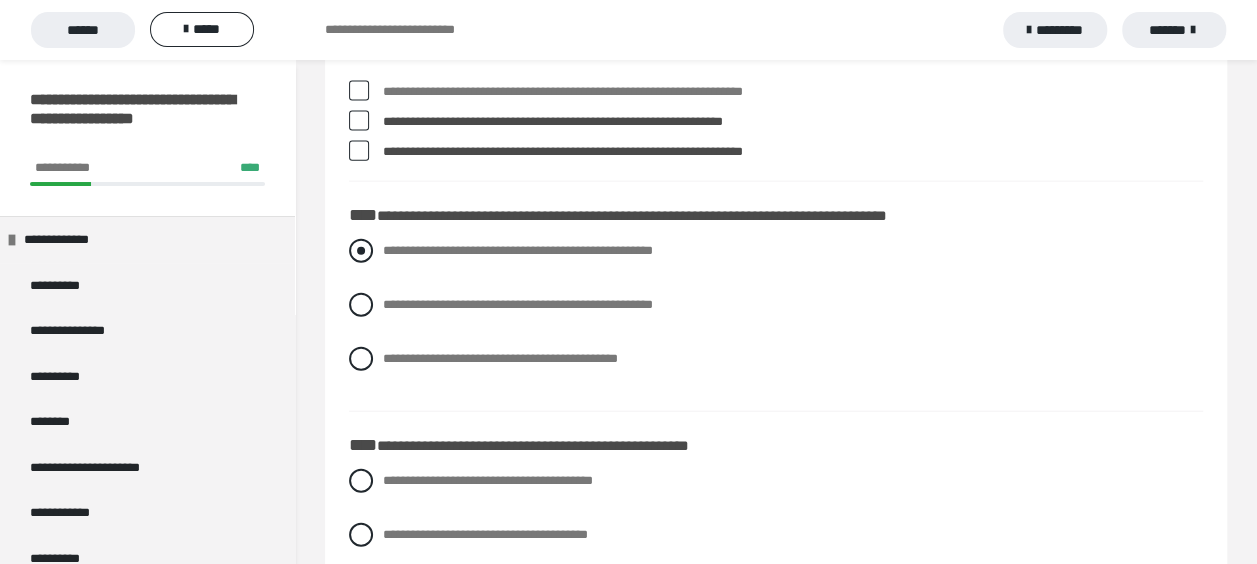 click at bounding box center [361, 251] 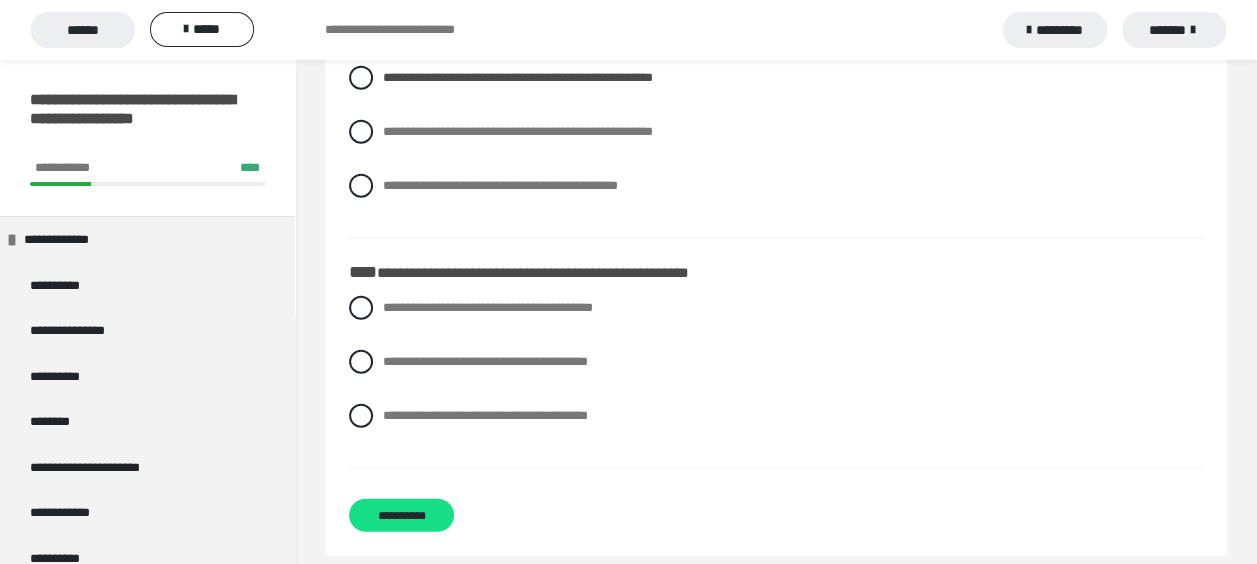scroll, scrollTop: 2391, scrollLeft: 0, axis: vertical 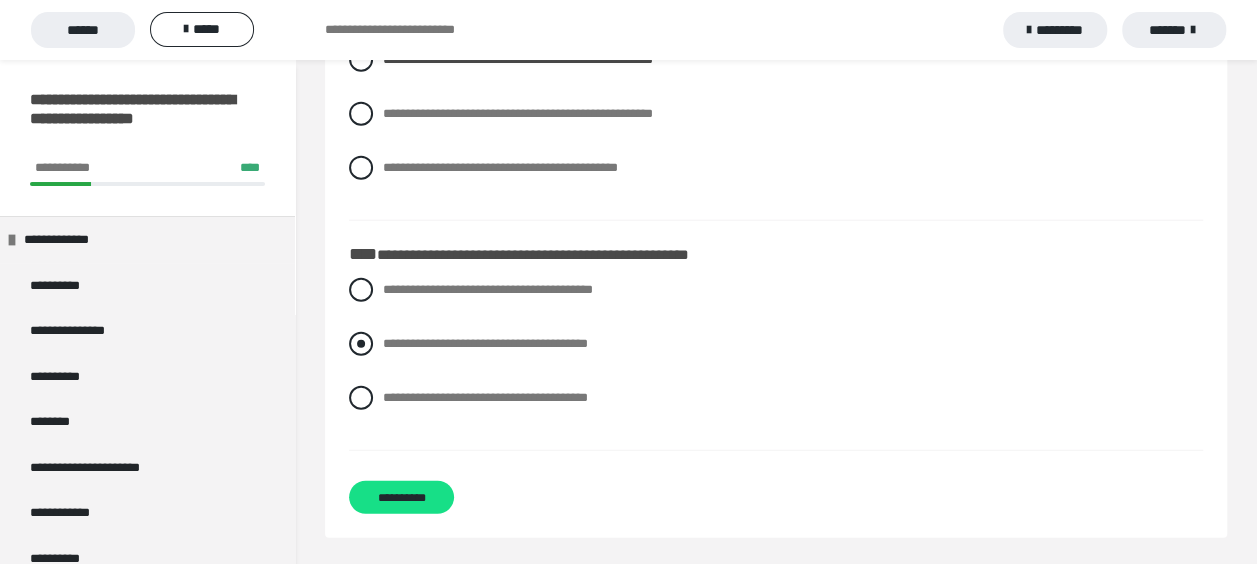 click at bounding box center [361, 344] 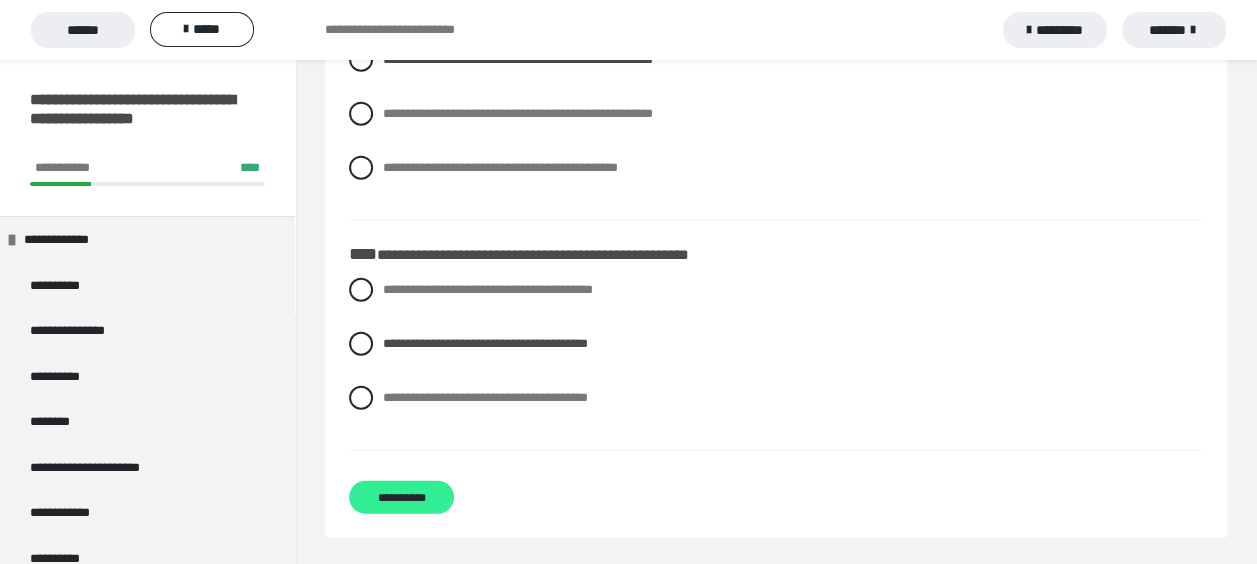click on "**********" at bounding box center (401, 497) 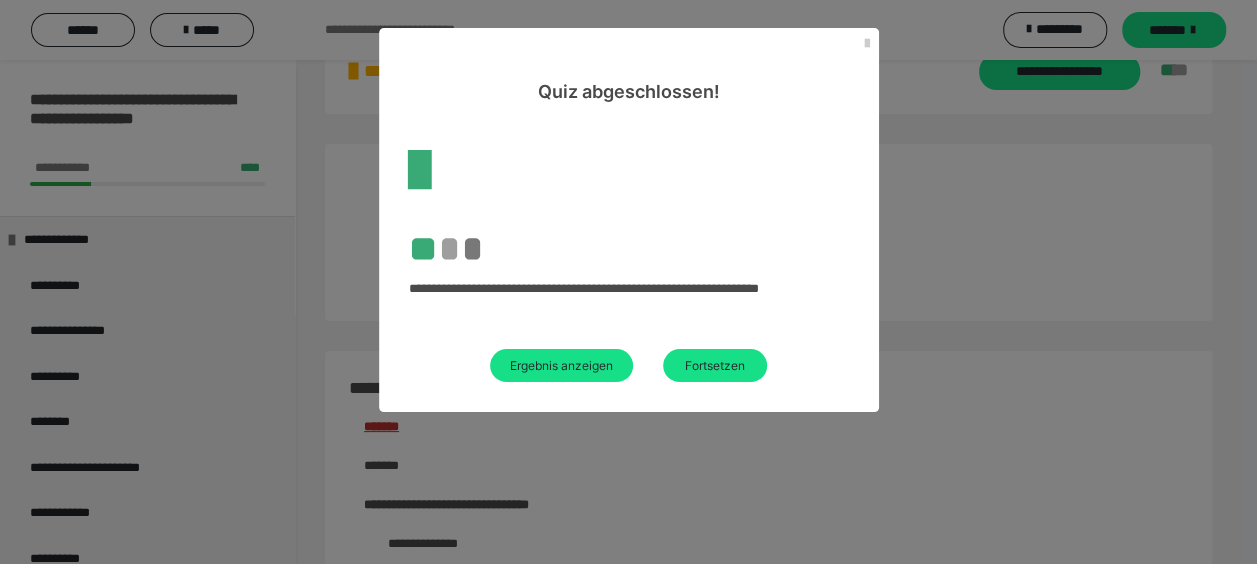 scroll, scrollTop: 2391, scrollLeft: 0, axis: vertical 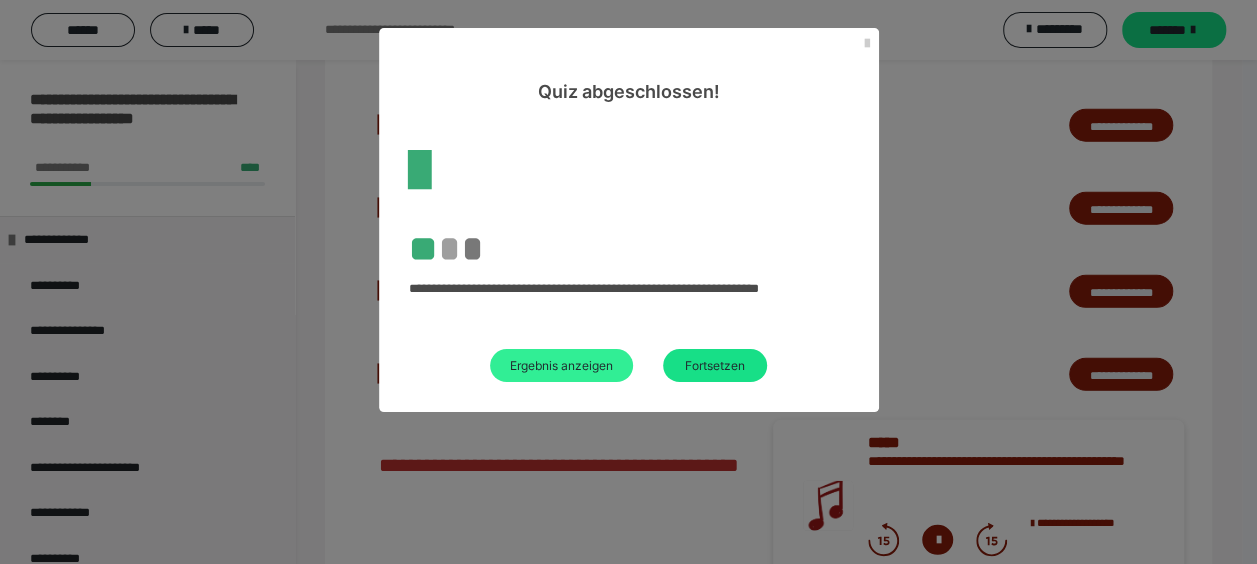 click on "Ergebnis anzeigen" at bounding box center (561, 365) 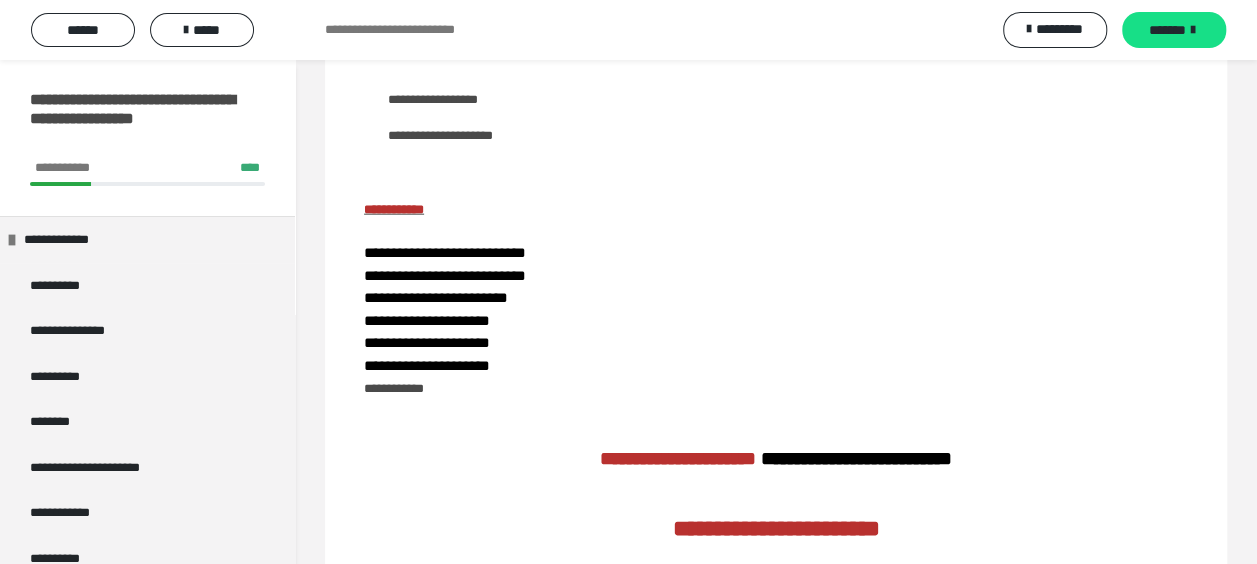 scroll, scrollTop: 2291, scrollLeft: 0, axis: vertical 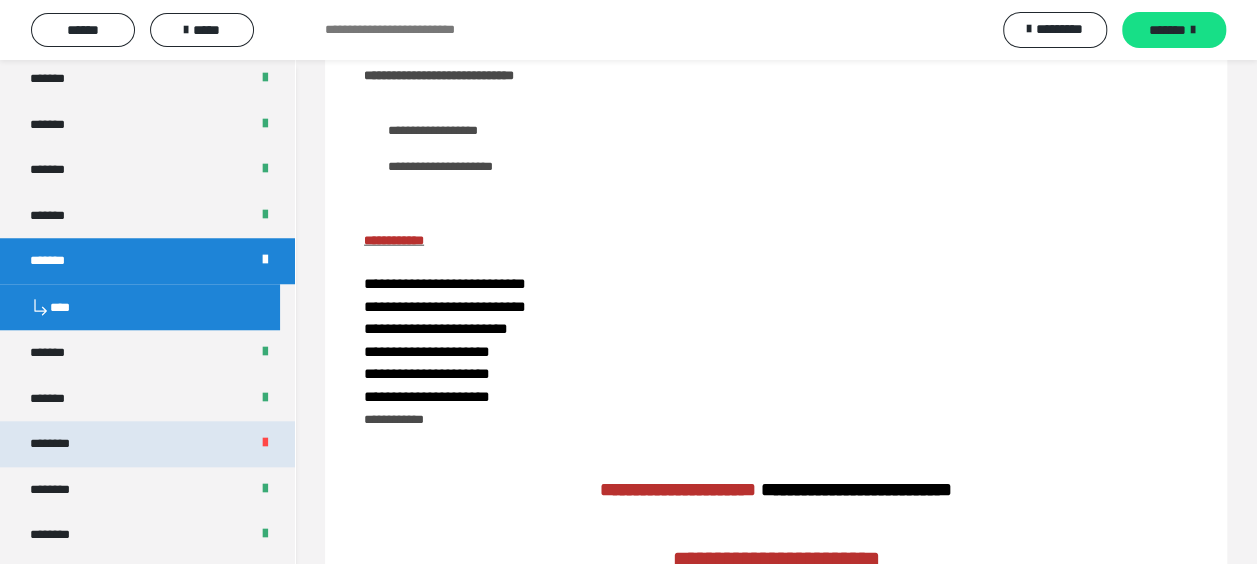 click on "********" at bounding box center (147, 444) 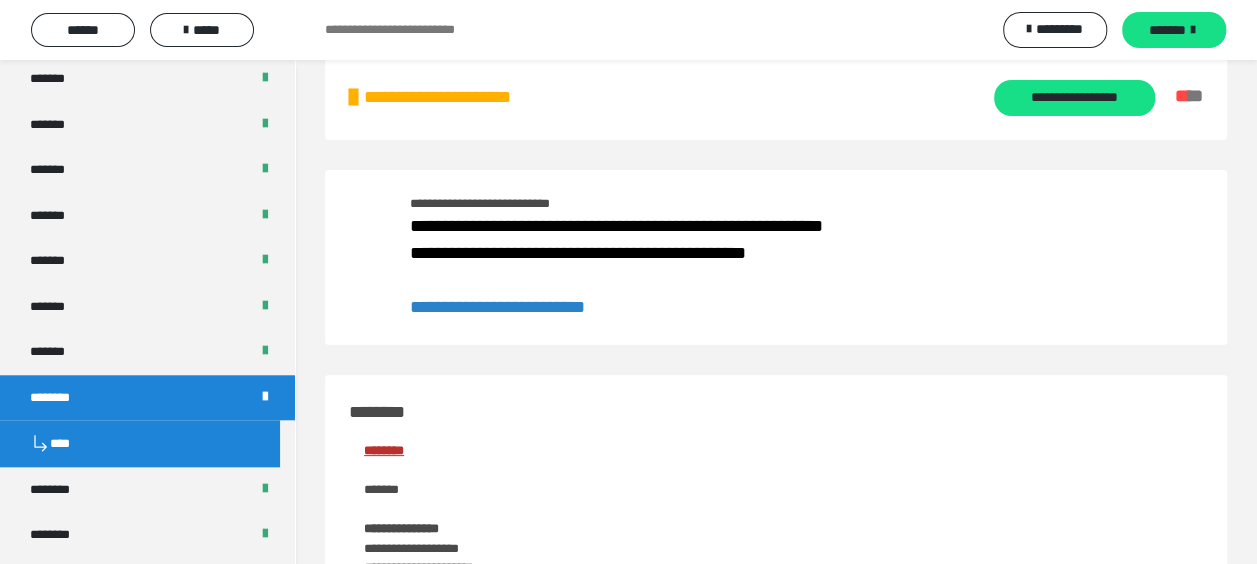 scroll, scrollTop: 0, scrollLeft: 0, axis: both 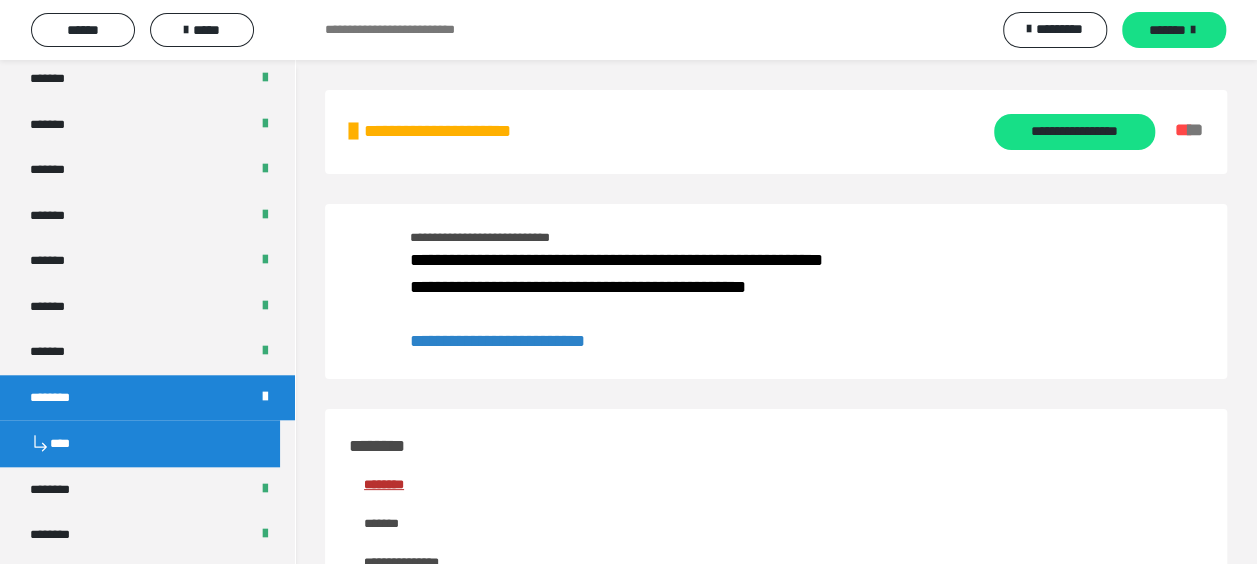 click on "**********" at bounding box center [497, 341] 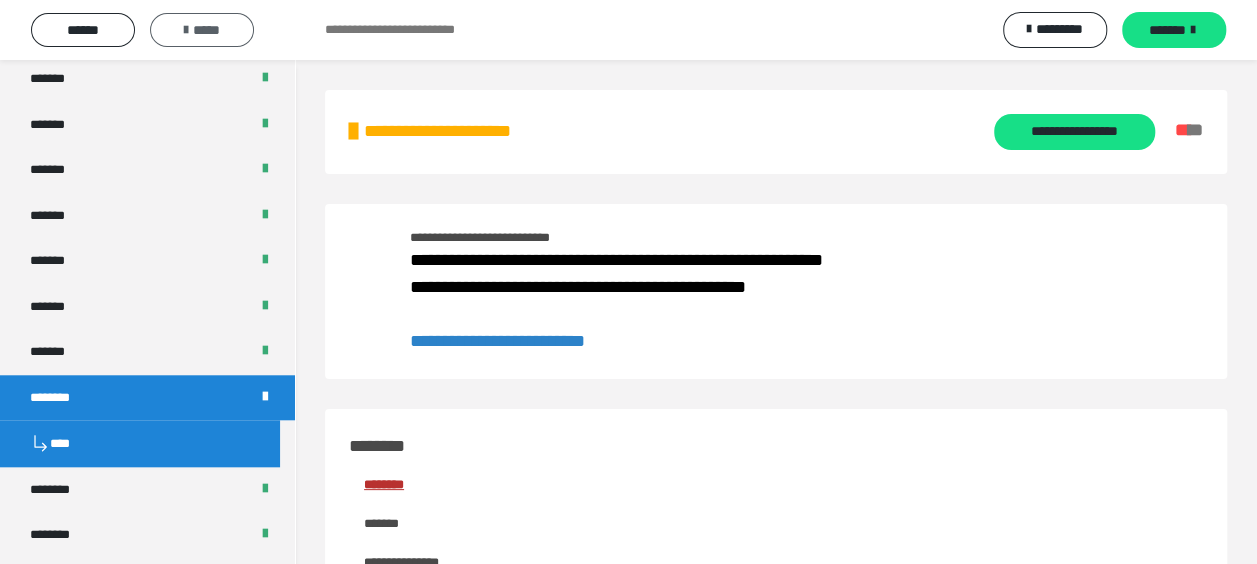 click on "*****" at bounding box center [202, 30] 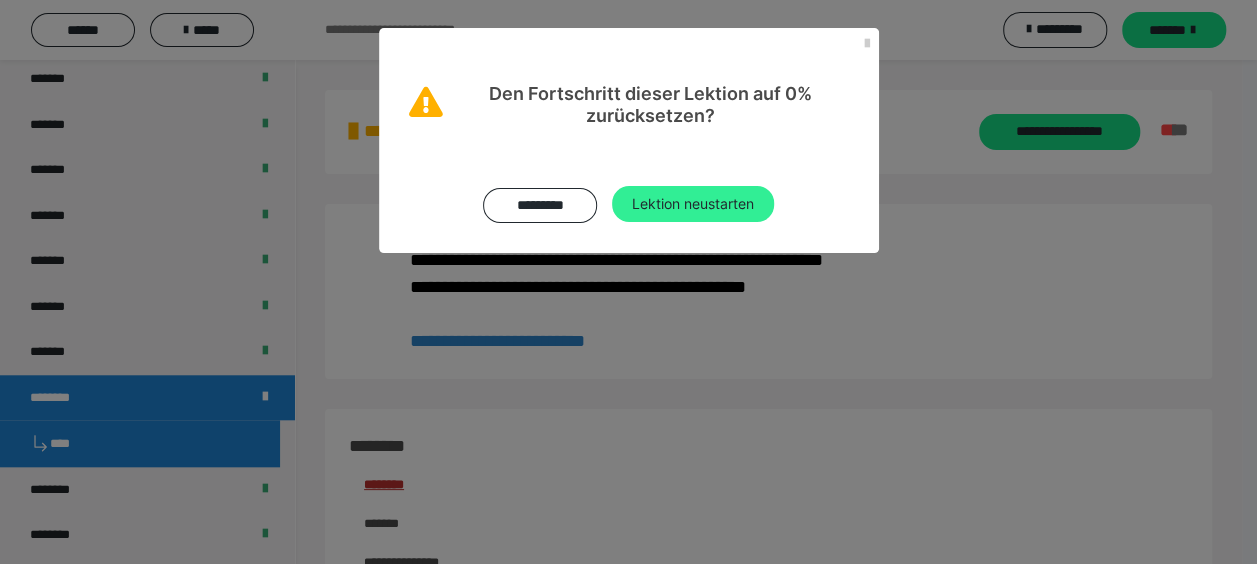 click on "Lektion neustarten" at bounding box center (693, 204) 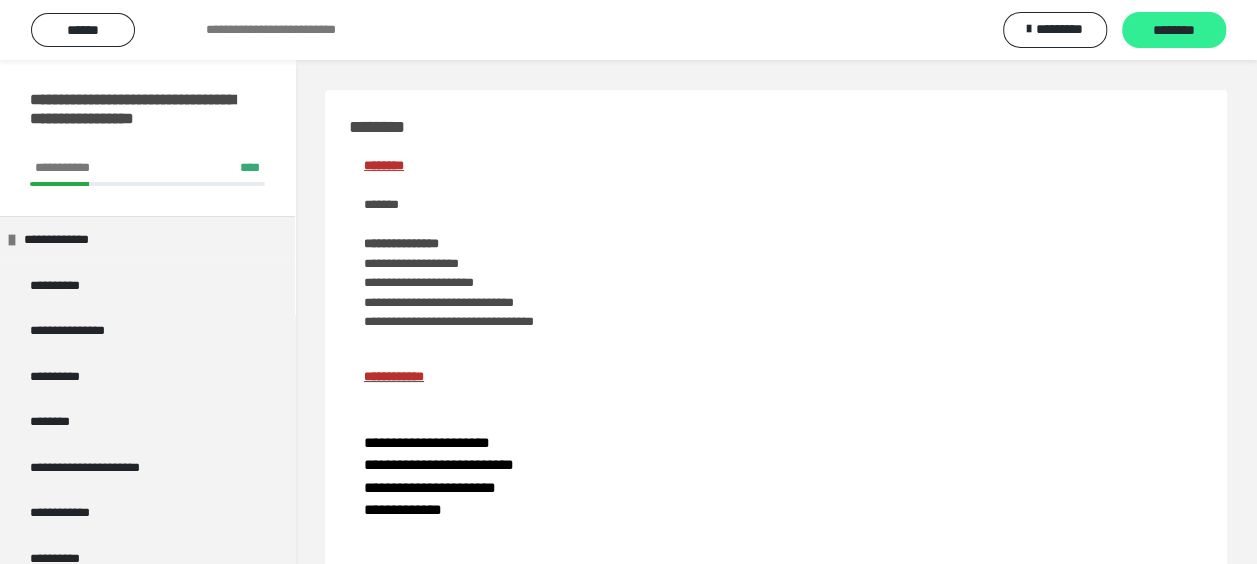 click on "********" at bounding box center (1174, 31) 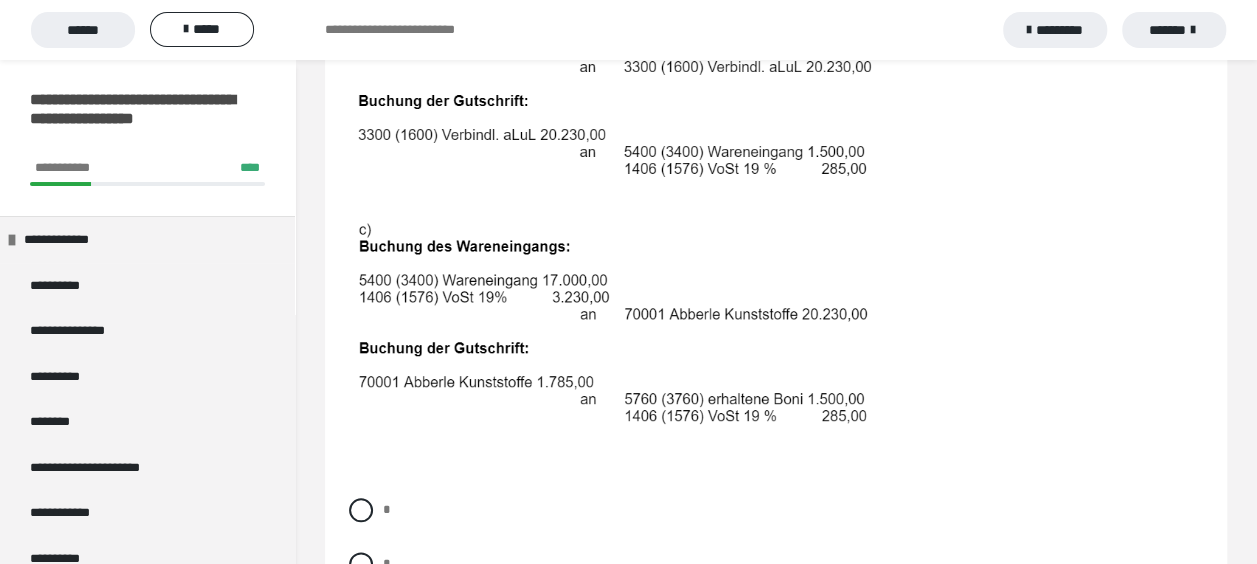 scroll, scrollTop: 900, scrollLeft: 0, axis: vertical 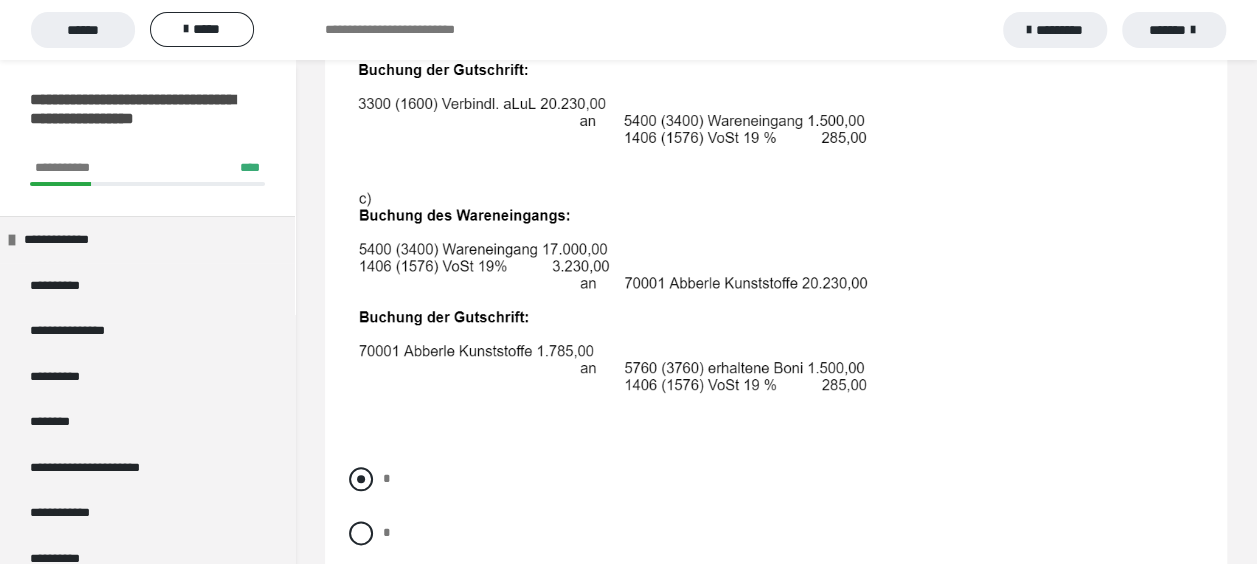 click at bounding box center (361, 479) 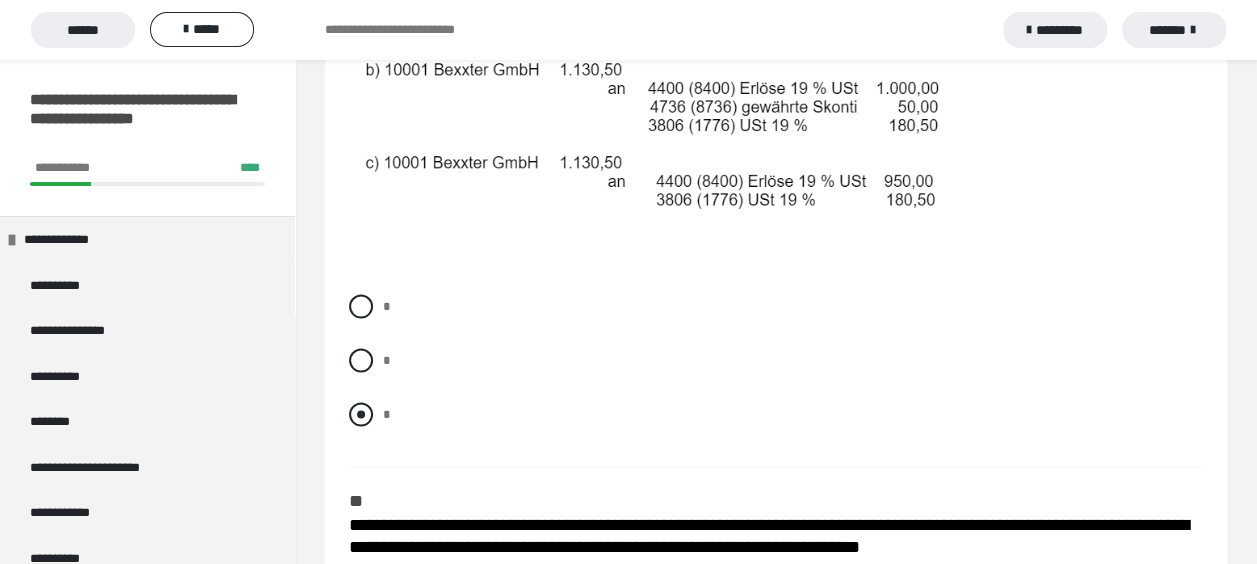 scroll, scrollTop: 1800, scrollLeft: 0, axis: vertical 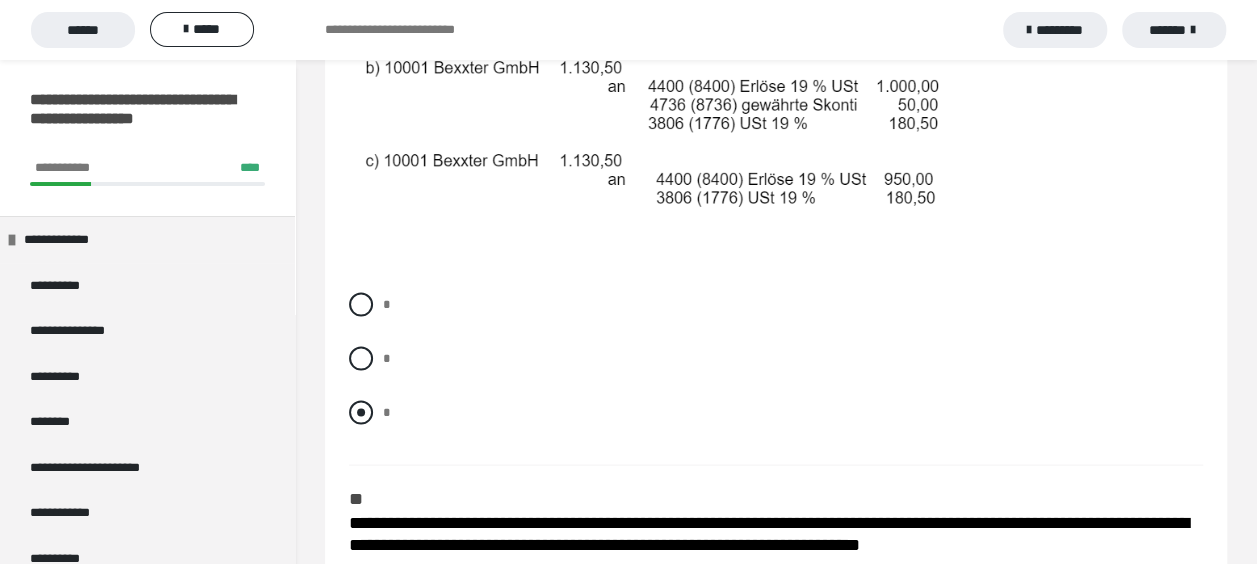 click at bounding box center [361, 412] 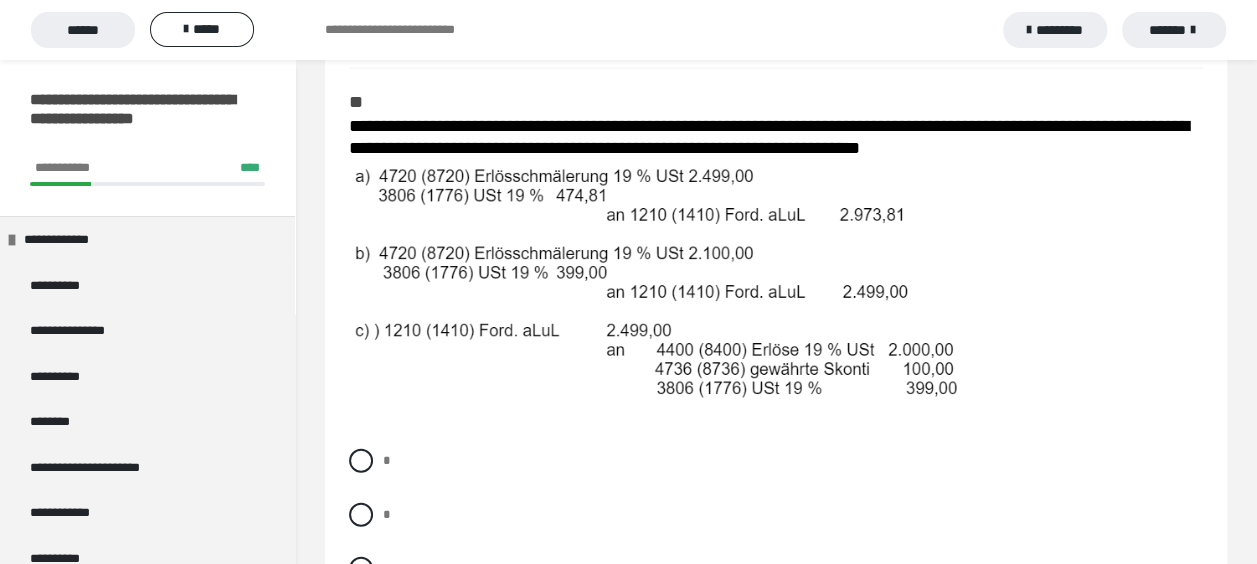 scroll, scrollTop: 2200, scrollLeft: 0, axis: vertical 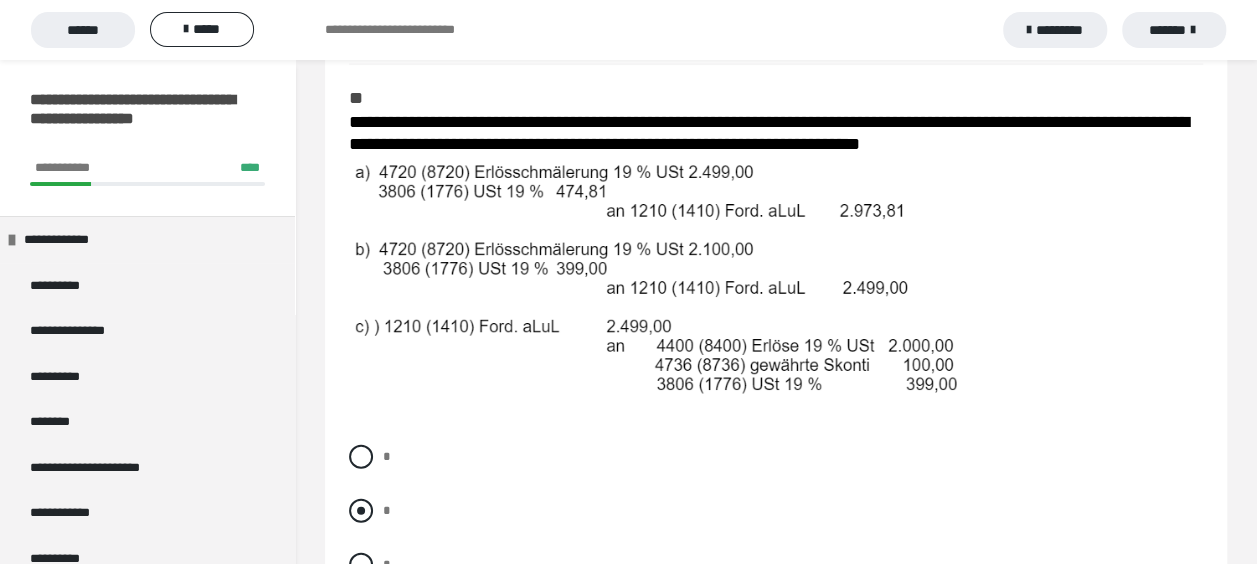 click at bounding box center [361, 511] 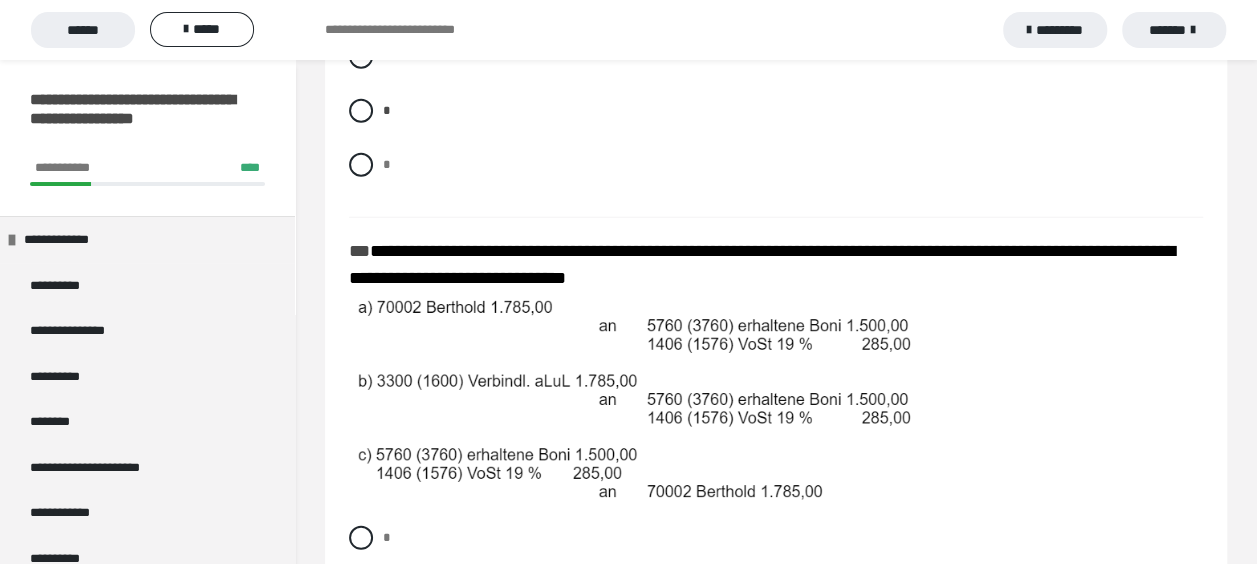 scroll, scrollTop: 2700, scrollLeft: 0, axis: vertical 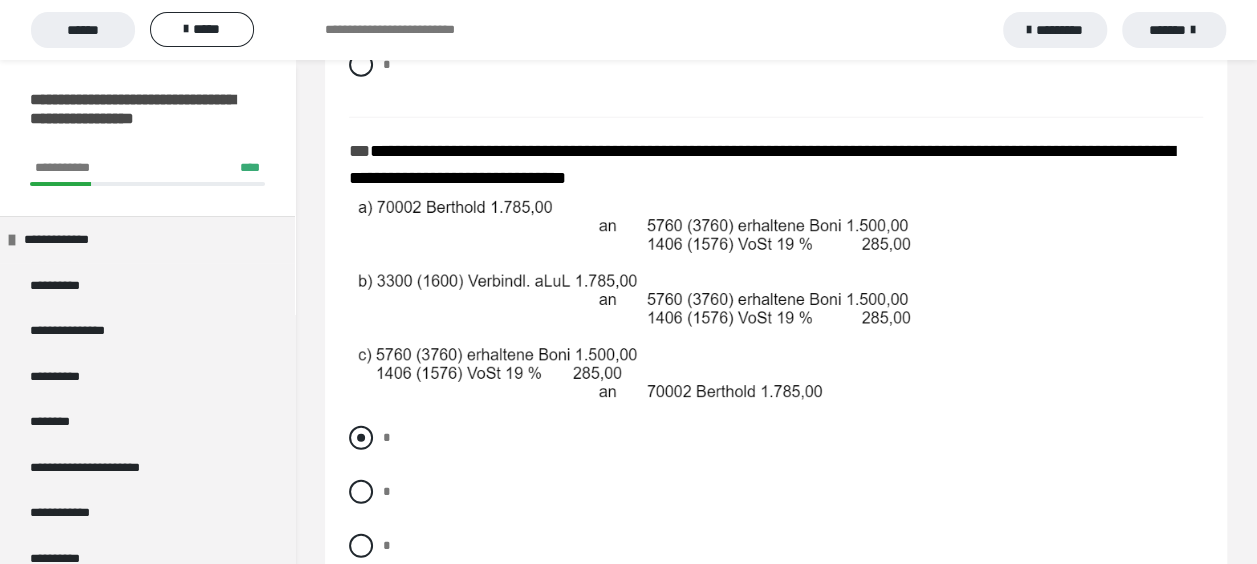 click at bounding box center [361, 438] 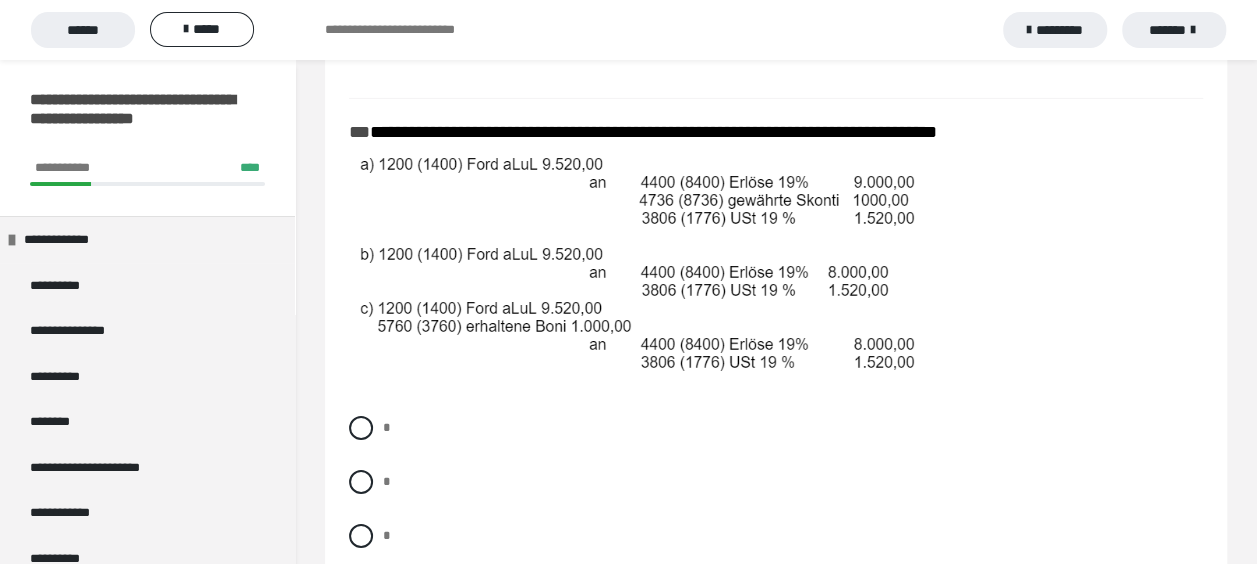 scroll, scrollTop: 3300, scrollLeft: 0, axis: vertical 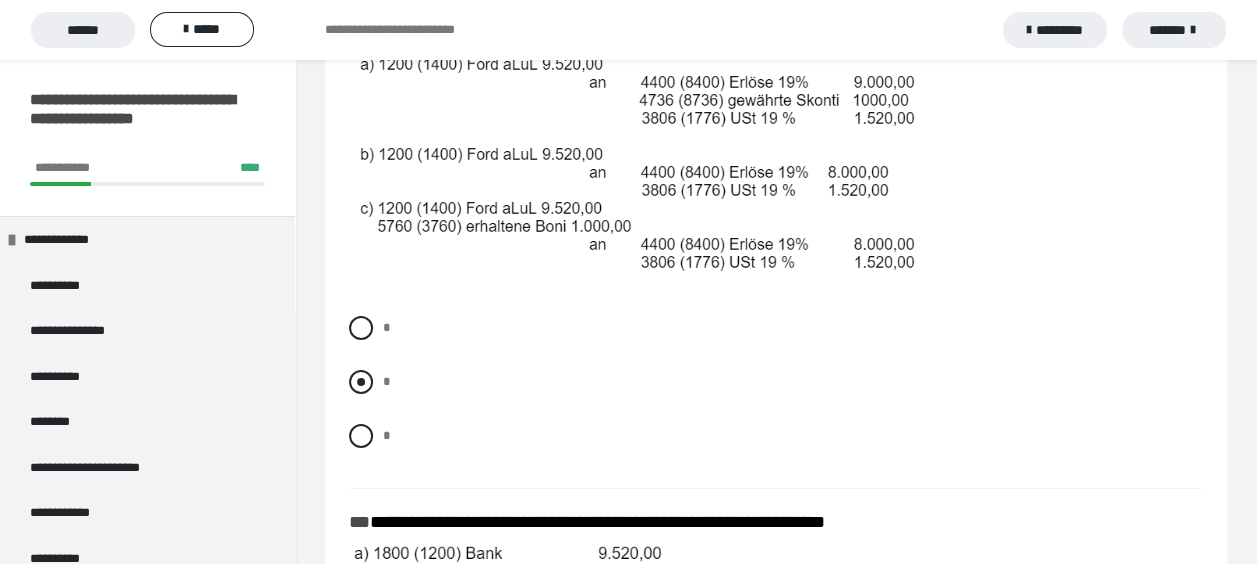 click at bounding box center [361, 382] 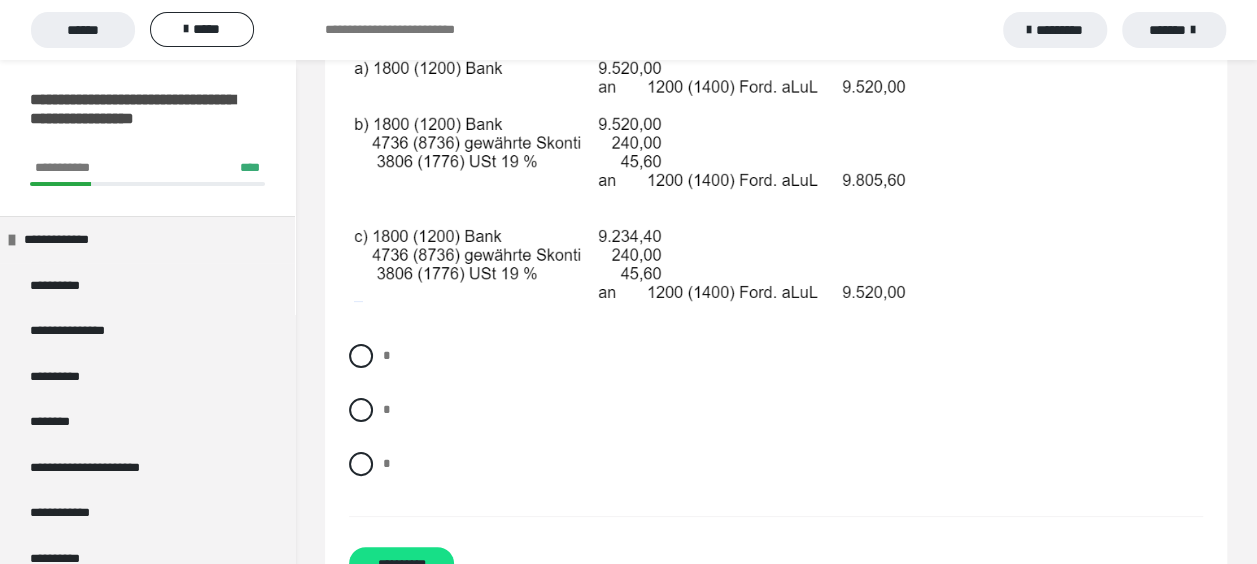 scroll, scrollTop: 3800, scrollLeft: 0, axis: vertical 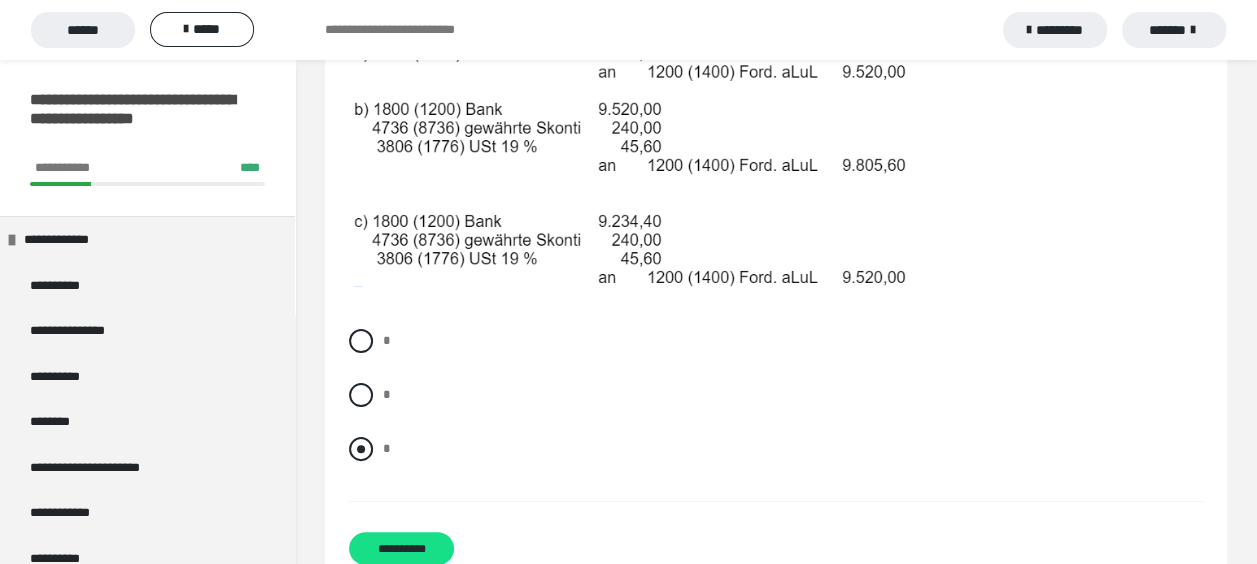 click at bounding box center [361, 449] 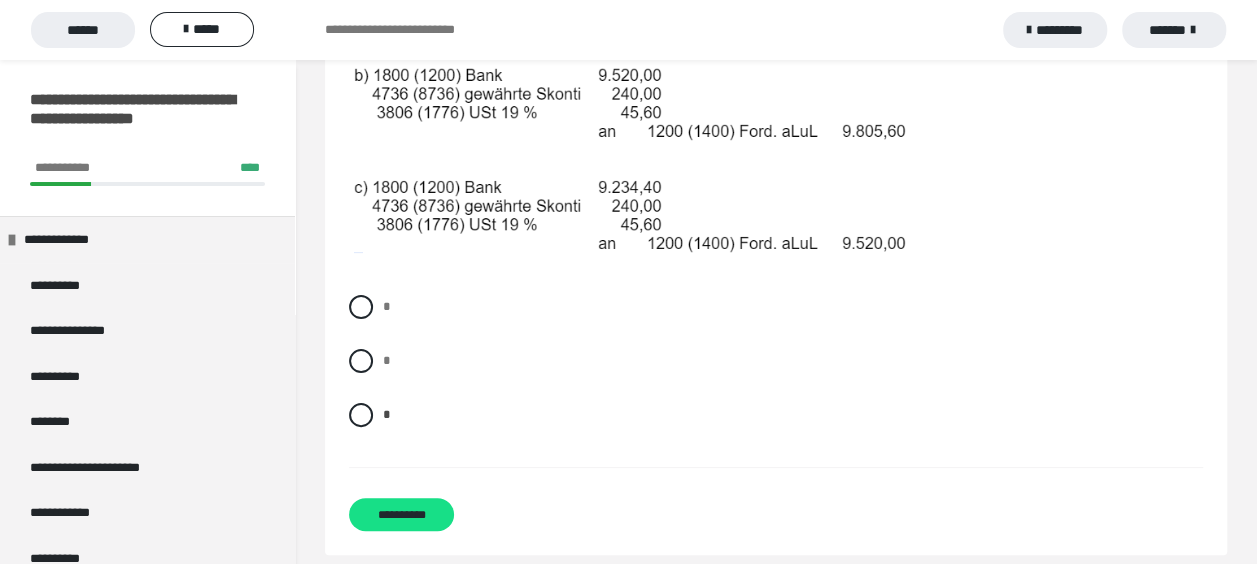 scroll, scrollTop: 3852, scrollLeft: 0, axis: vertical 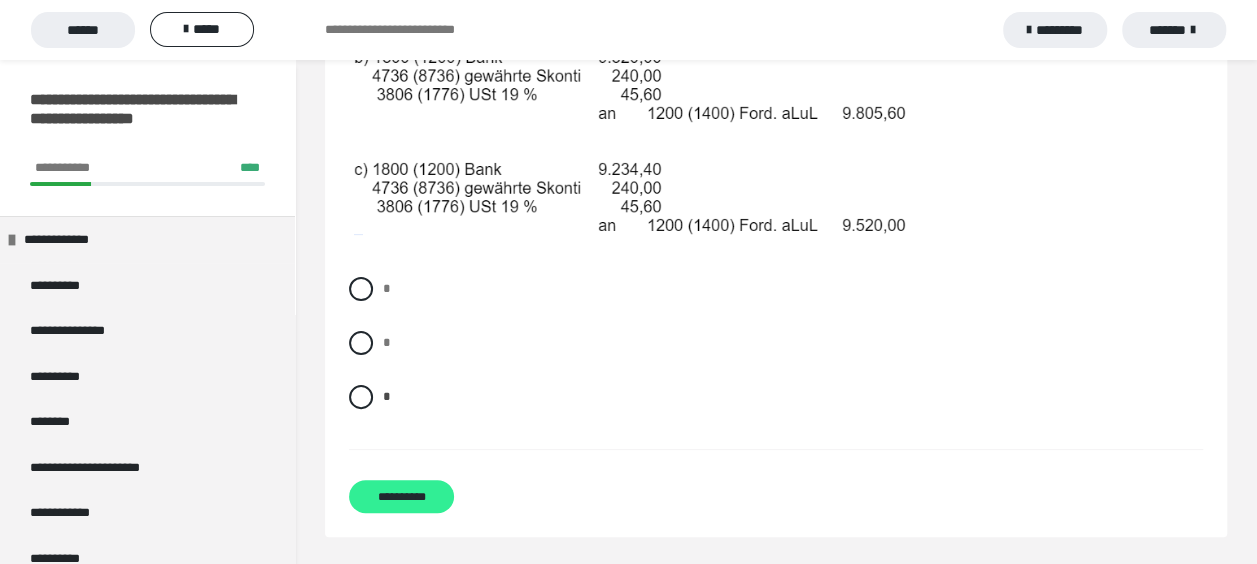 click on "**********" at bounding box center [401, 496] 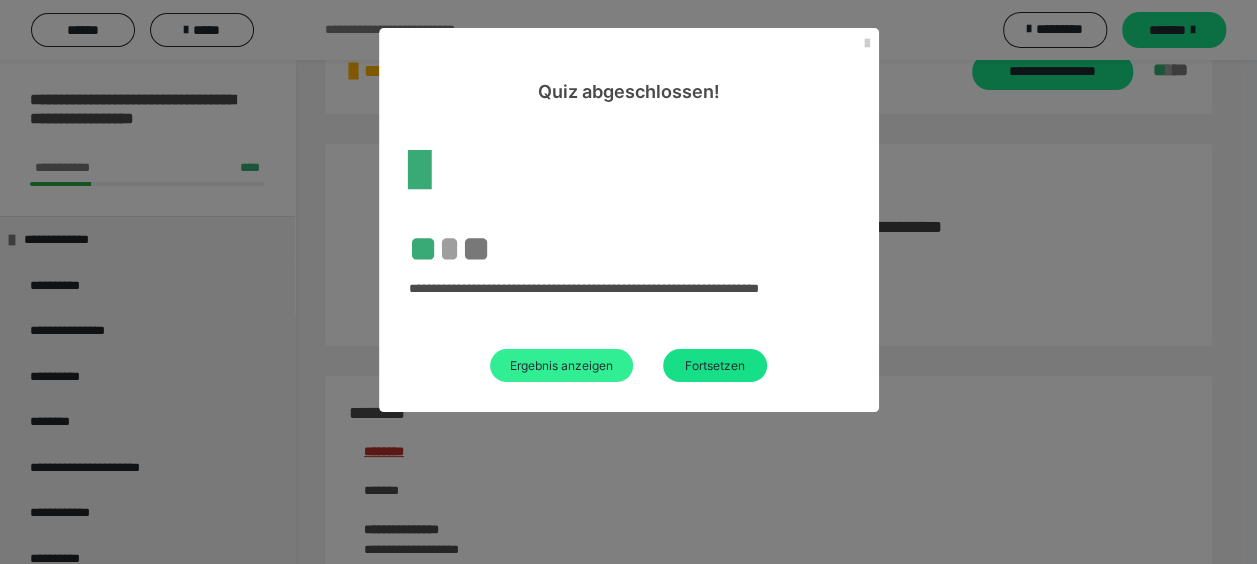 scroll, scrollTop: 2348, scrollLeft: 0, axis: vertical 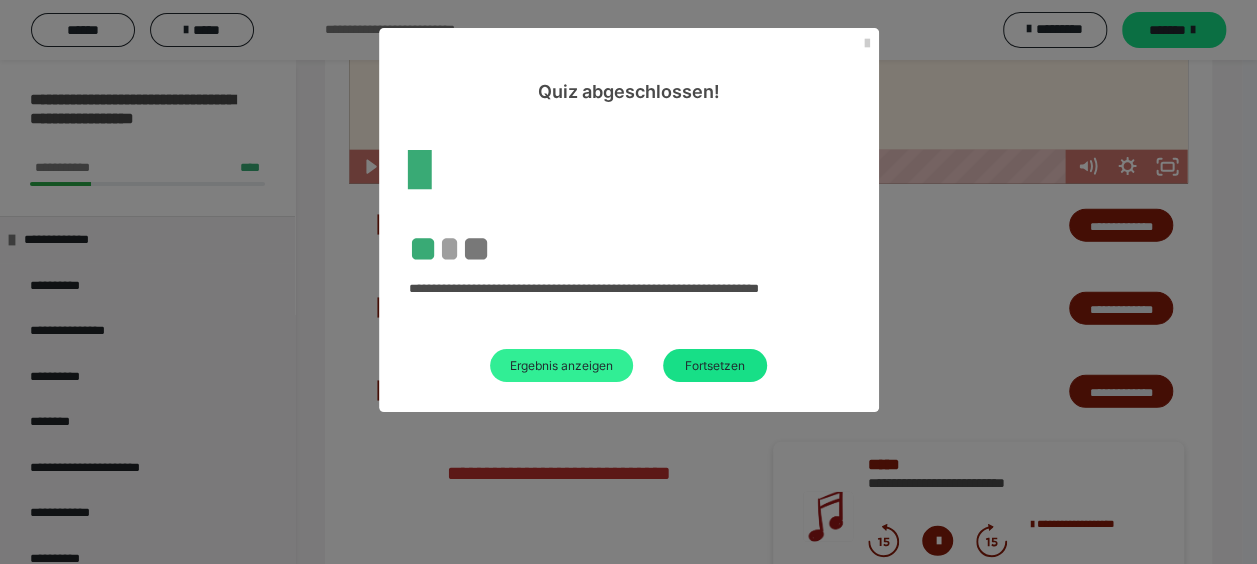 click on "Ergebnis anzeigen" at bounding box center (561, 365) 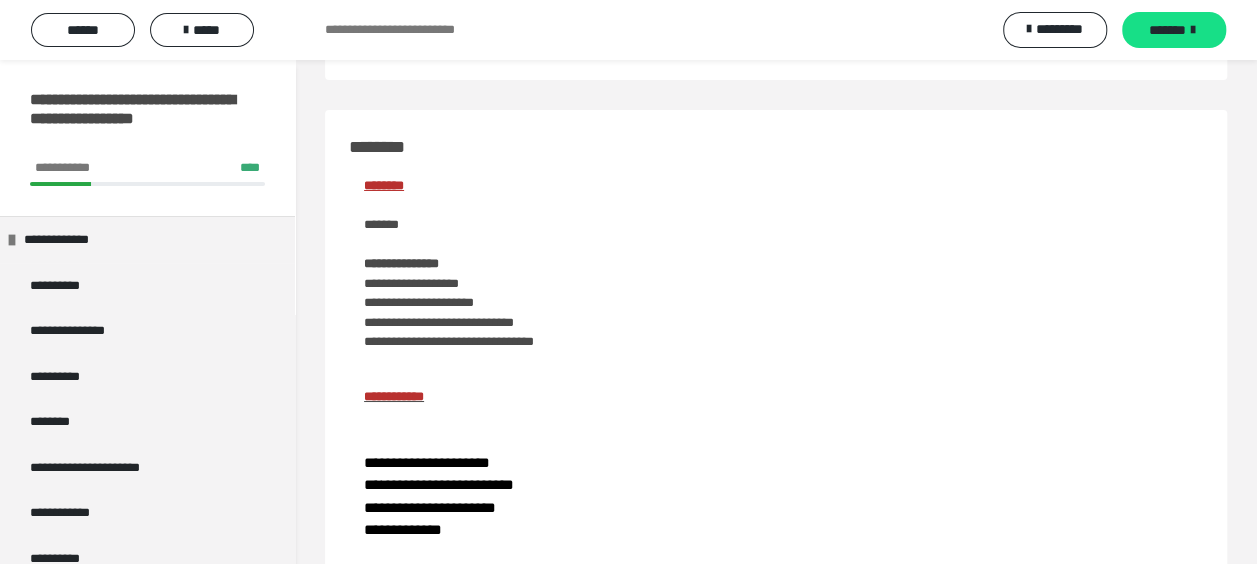scroll, scrollTop: 3500, scrollLeft: 0, axis: vertical 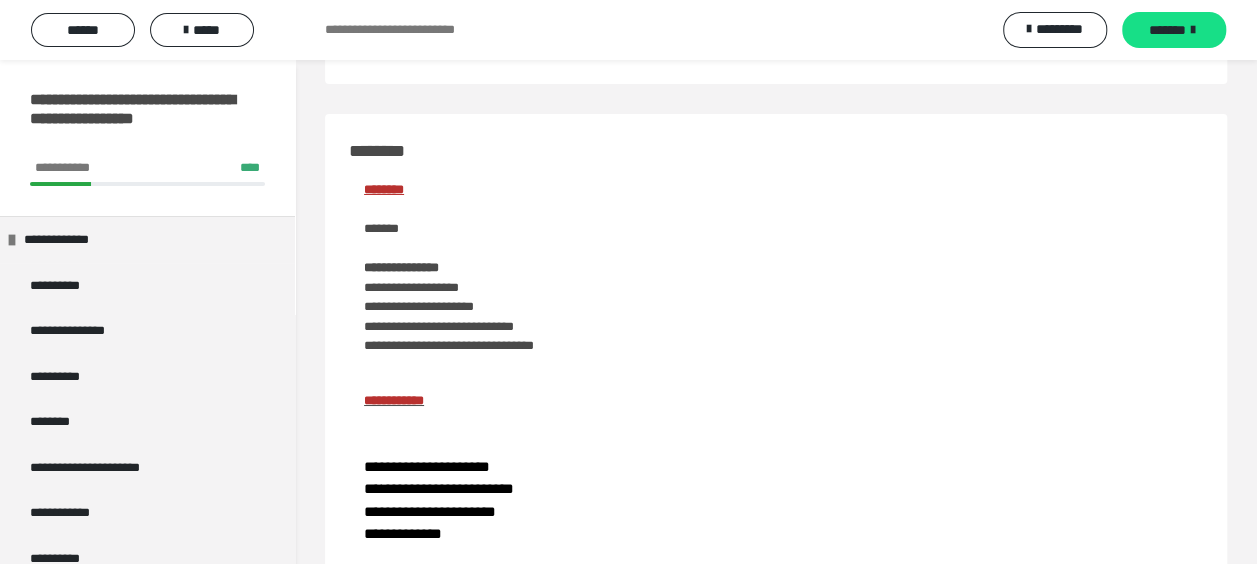 click on "**********" at bounding box center (401, 43) 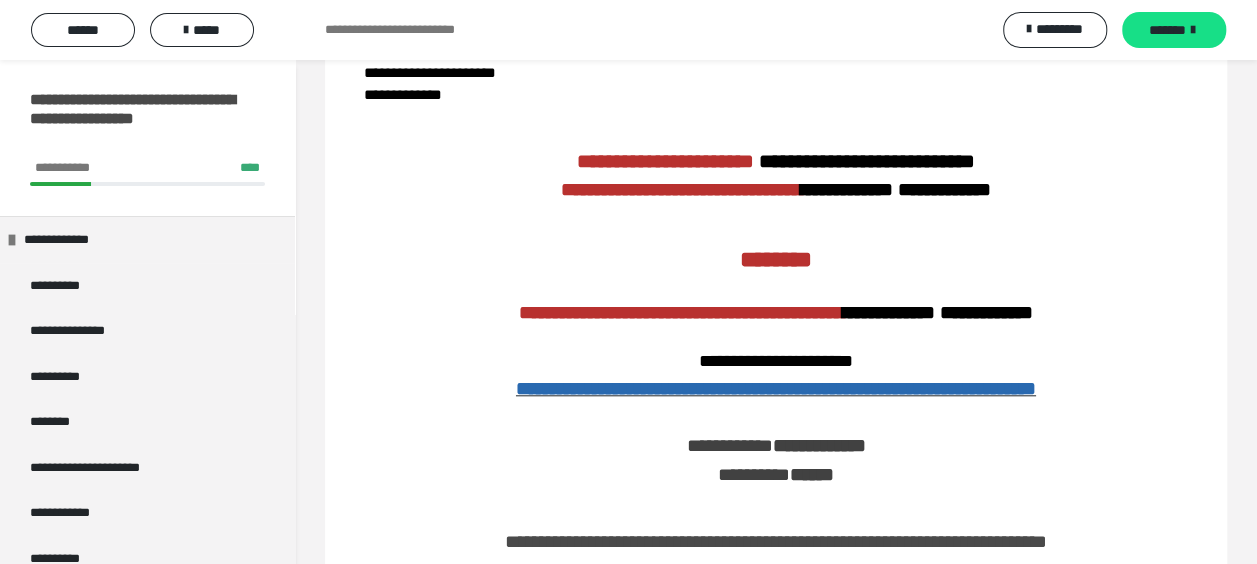 scroll, scrollTop: 900, scrollLeft: 0, axis: vertical 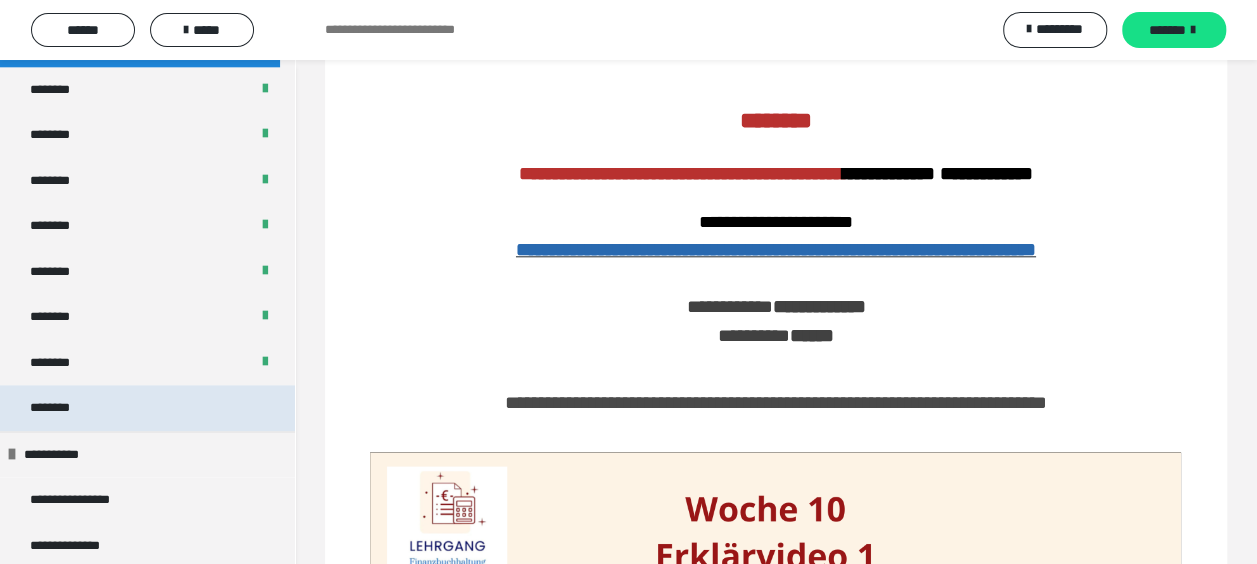 click on "********" at bounding box center [61, 408] 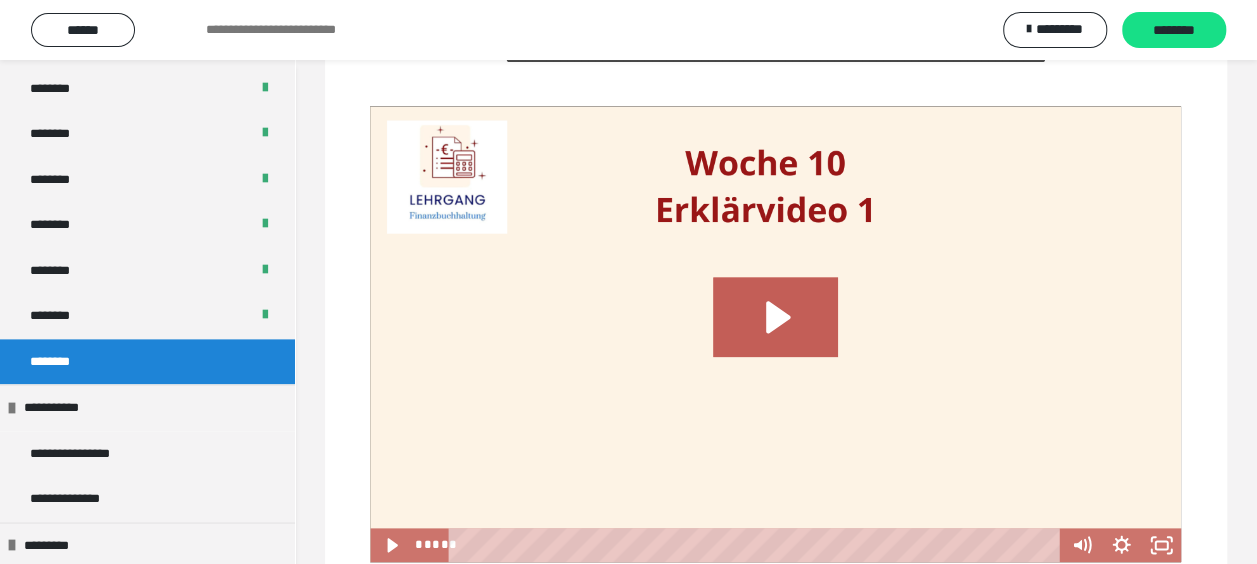 scroll, scrollTop: 554, scrollLeft: 0, axis: vertical 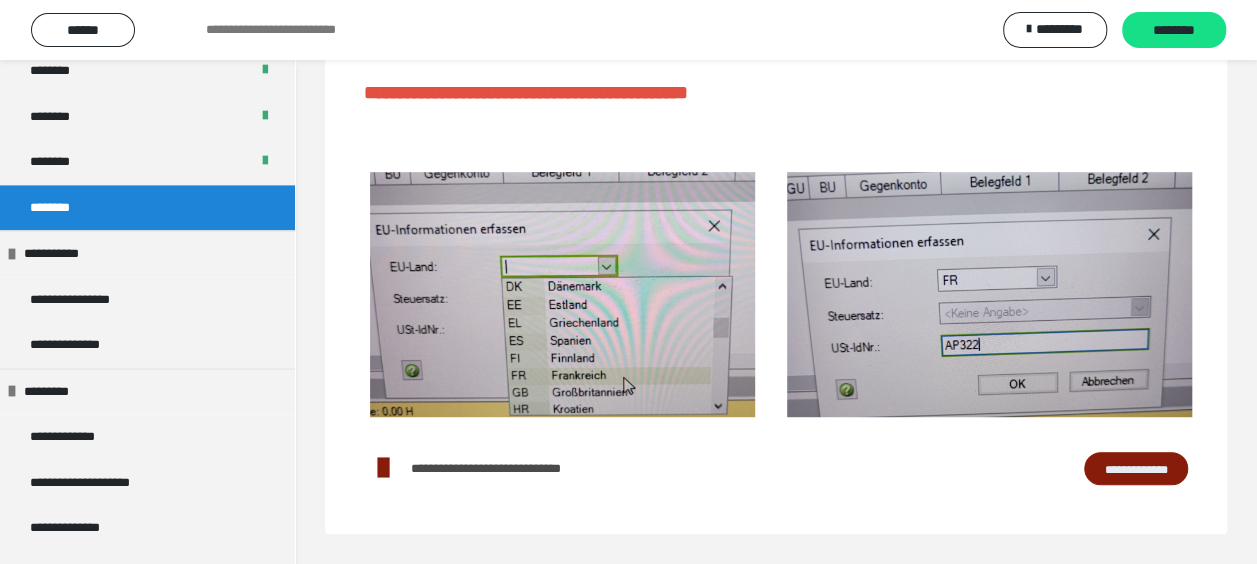 click on "**********" at bounding box center [1136, 468] 